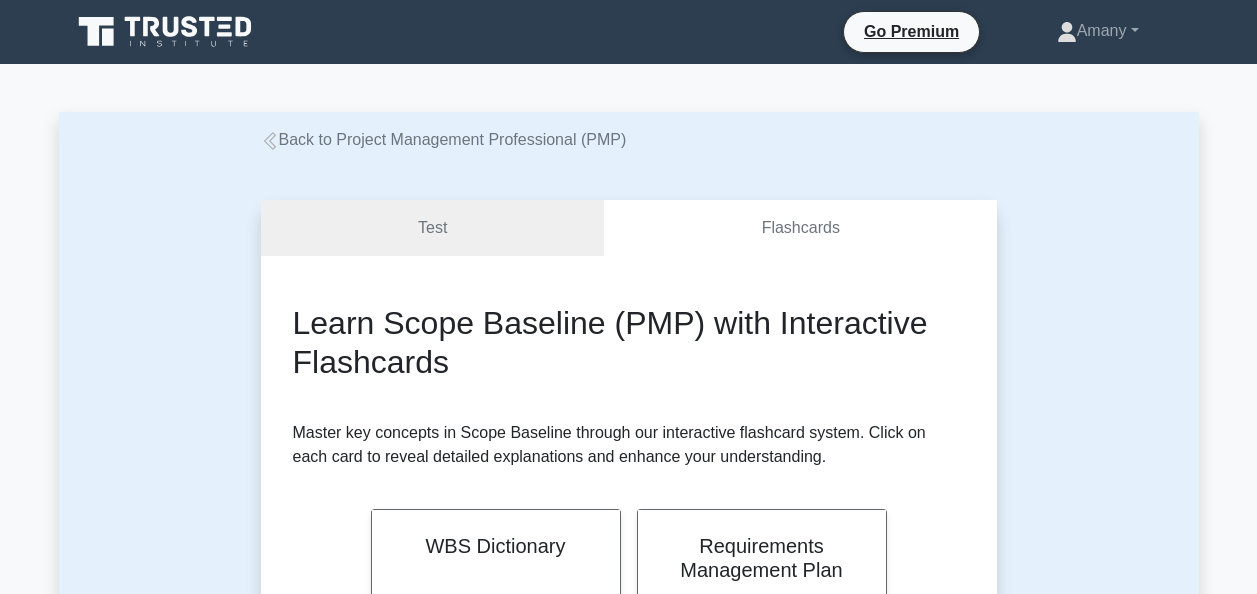 scroll, scrollTop: 911, scrollLeft: 0, axis: vertical 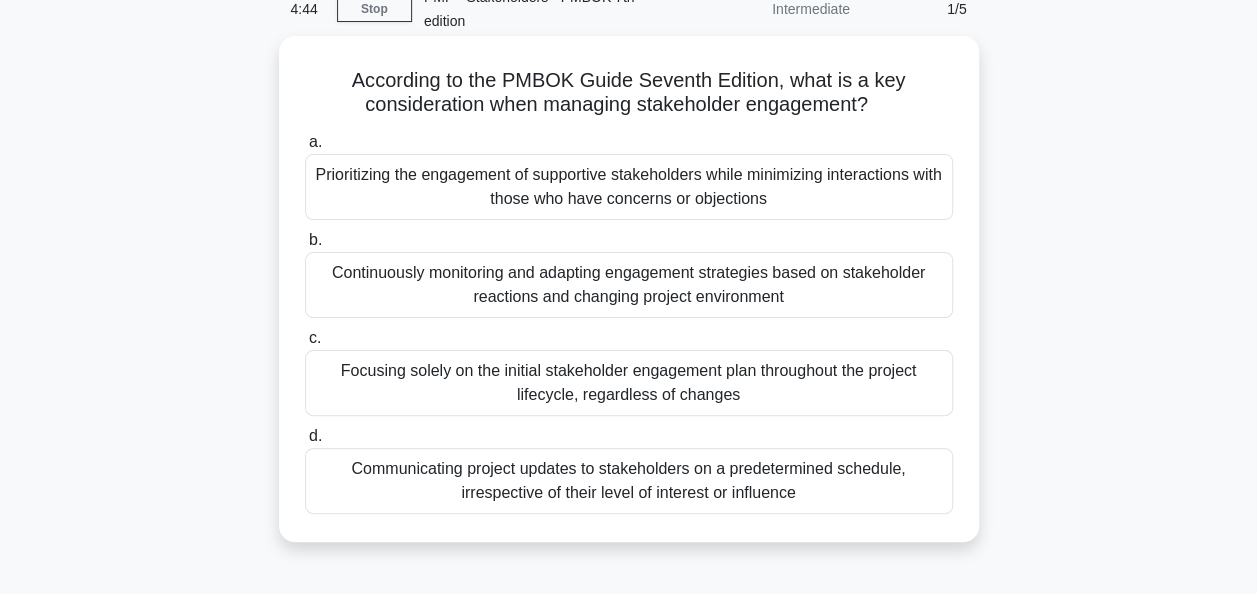 click on "Communicating project updates to stakeholders on a predetermined schedule, irrespective of their level of interest or influence" at bounding box center [629, 481] 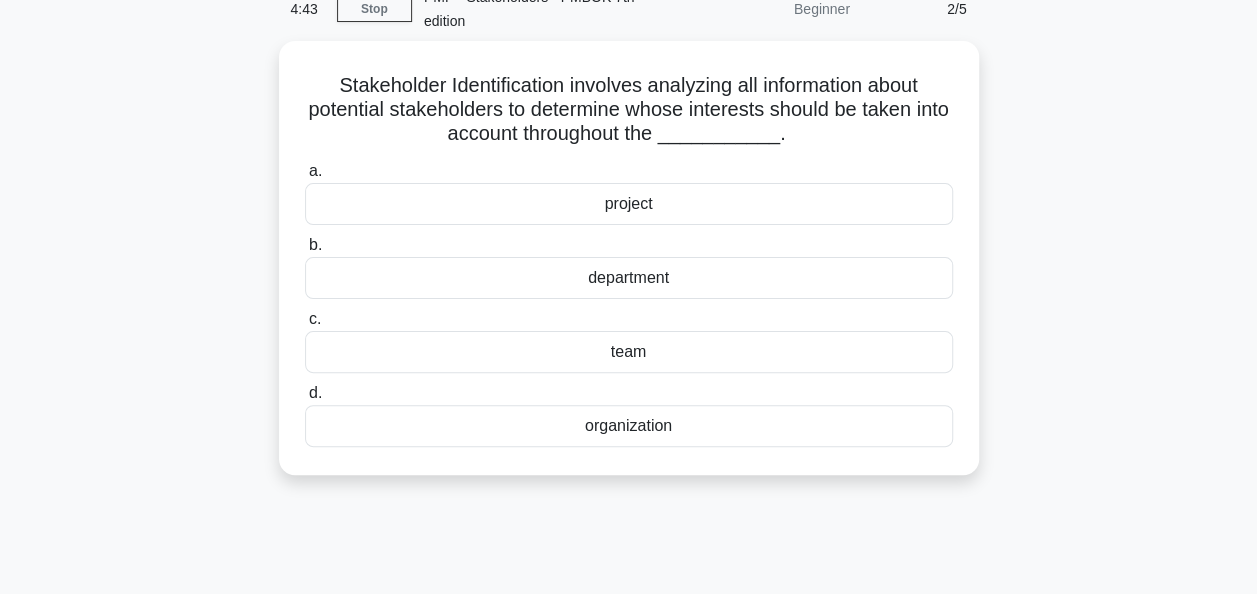 scroll, scrollTop: 0, scrollLeft: 0, axis: both 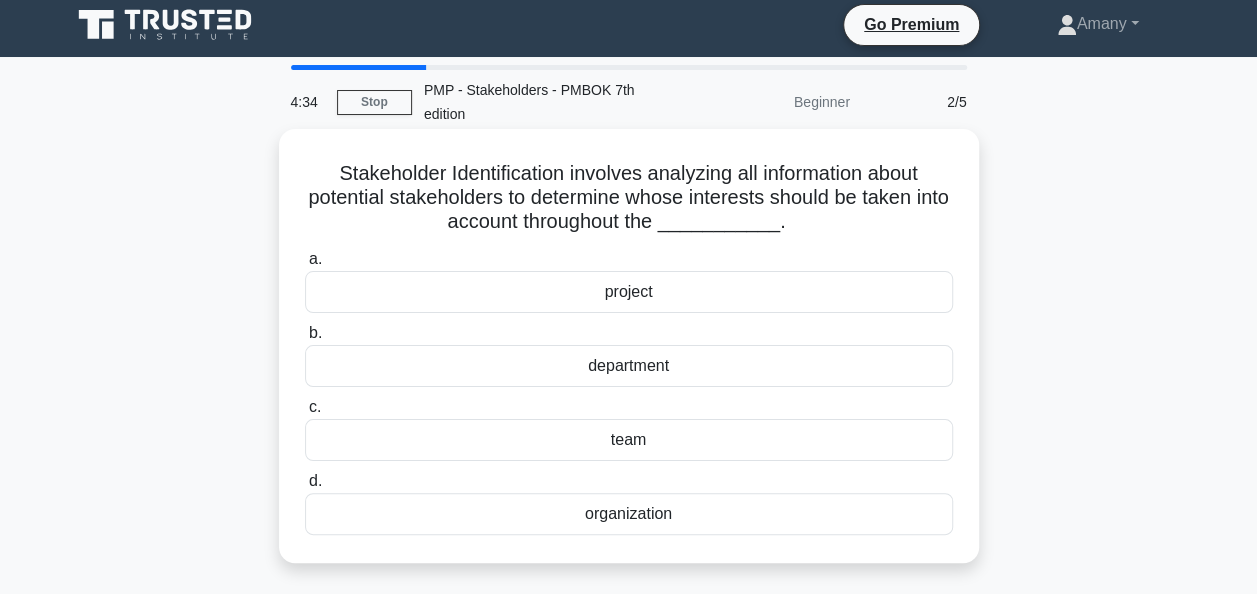 click on "project" at bounding box center (629, 292) 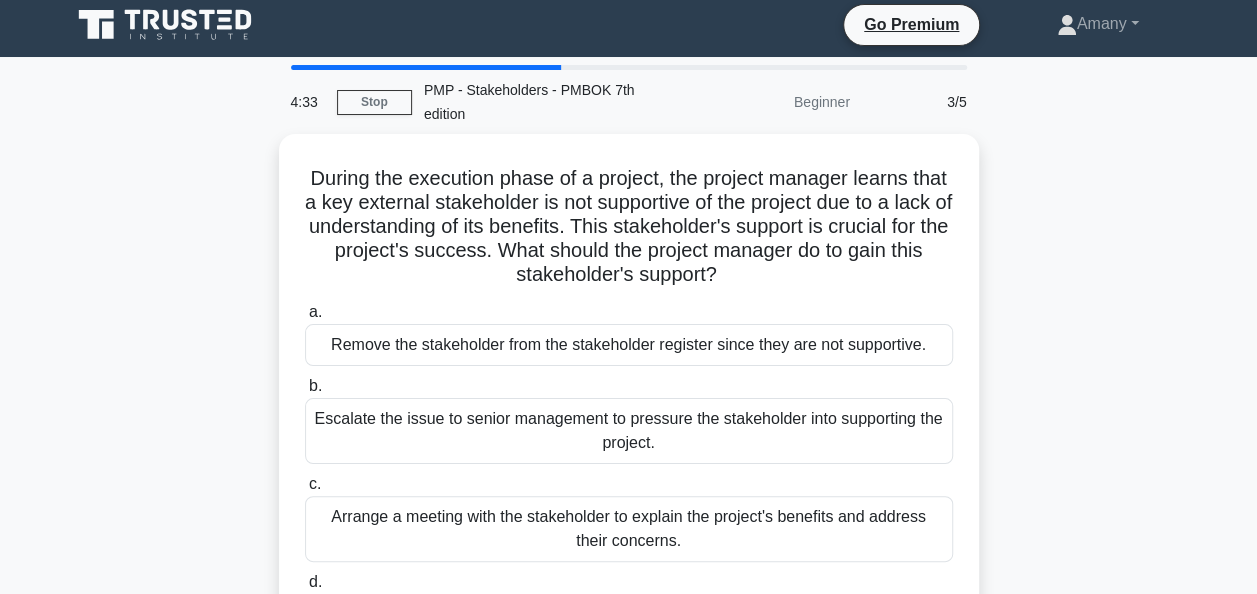 scroll, scrollTop: 0, scrollLeft: 0, axis: both 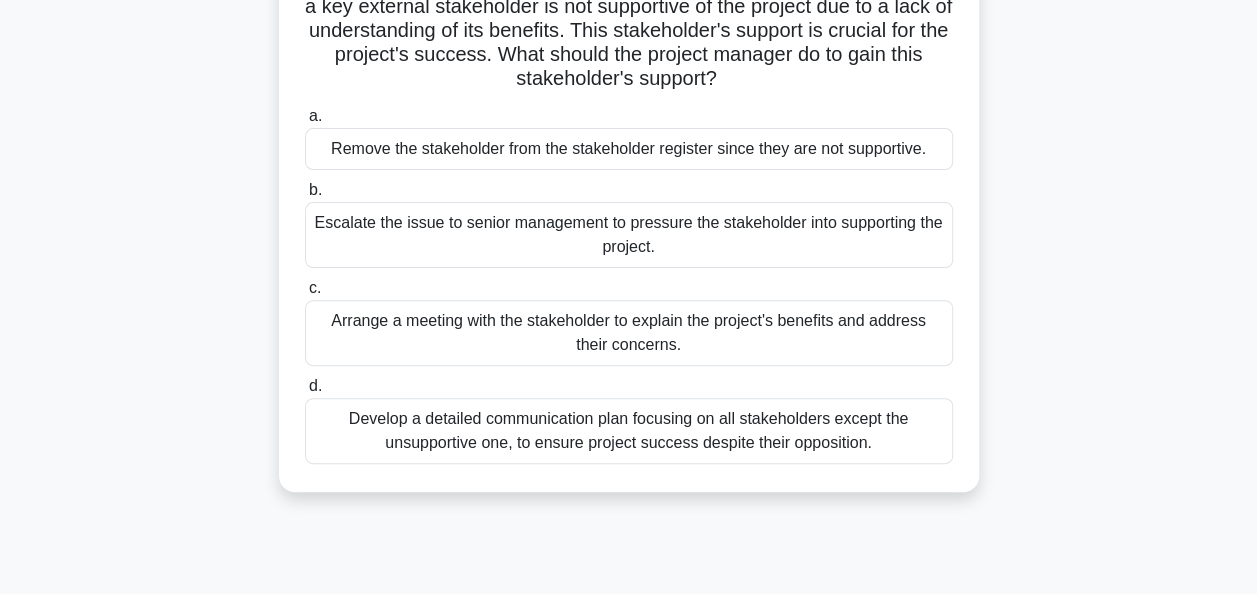 click on "Arrange a meeting with the stakeholder to explain the project's benefits and address their concerns." at bounding box center [629, 333] 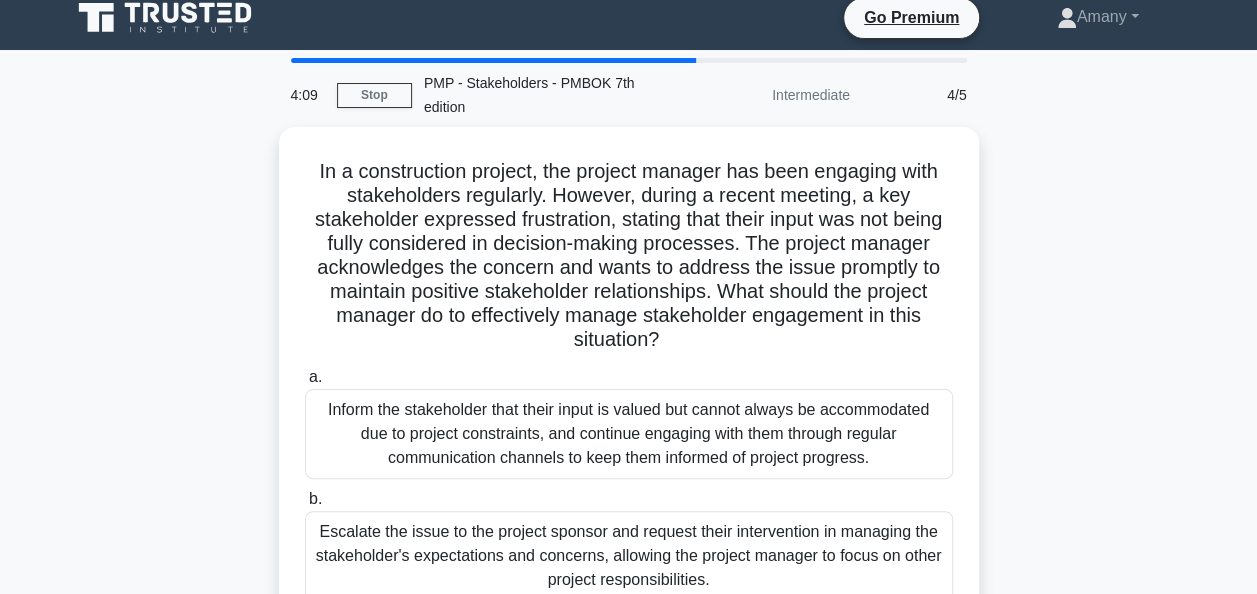 scroll, scrollTop: 0, scrollLeft: 0, axis: both 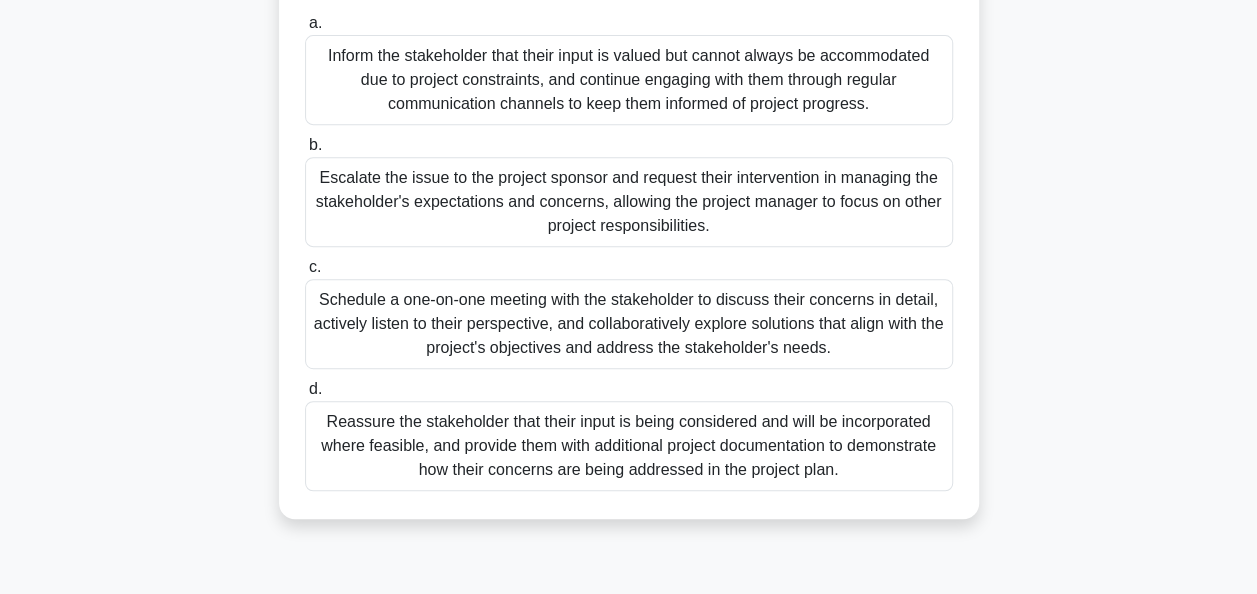 click on "Schedule a one-on-one meeting with the stakeholder to discuss their concerns in detail, actively listen to their perspective, and collaboratively explore solutions that align with the project's objectives and address the stakeholder's needs." at bounding box center (629, 324) 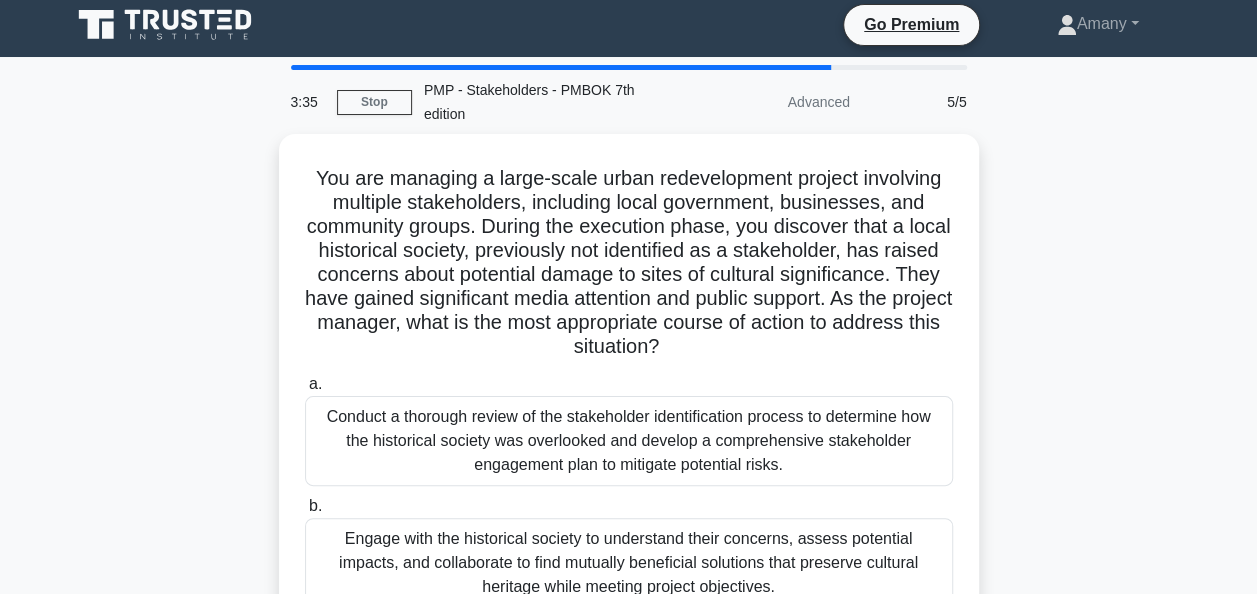 scroll, scrollTop: 0, scrollLeft: 0, axis: both 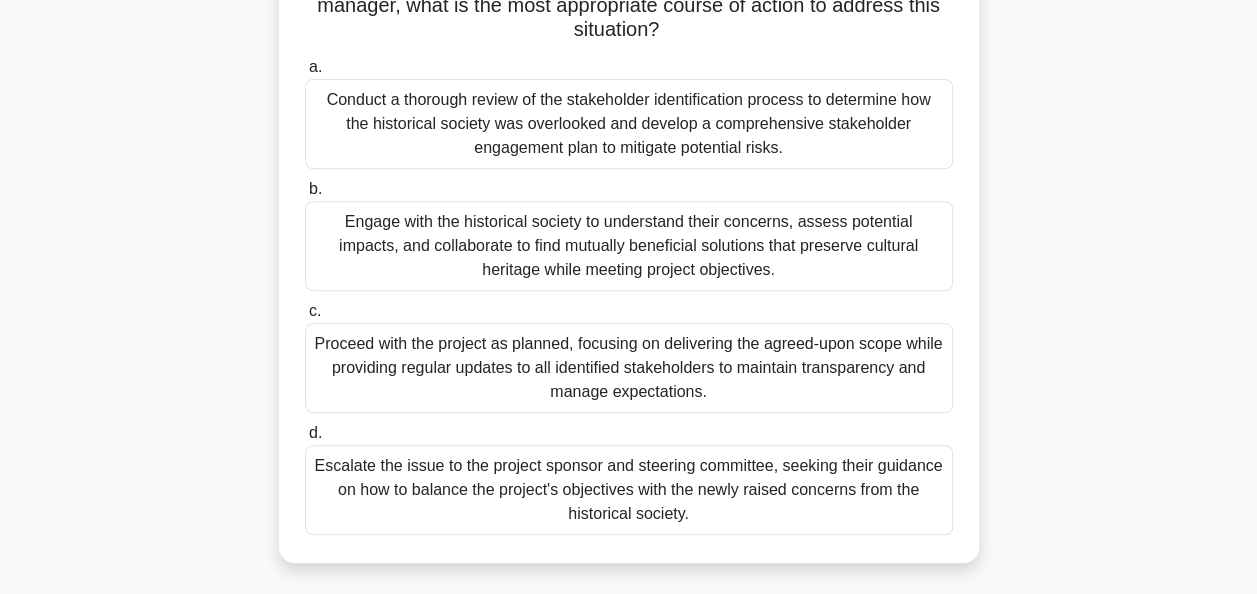 click on "Engage with the historical society to understand their concerns, assess potential impacts, and collaborate to find mutually beneficial solutions that preserve cultural heritage while meeting project objectives." at bounding box center (629, 246) 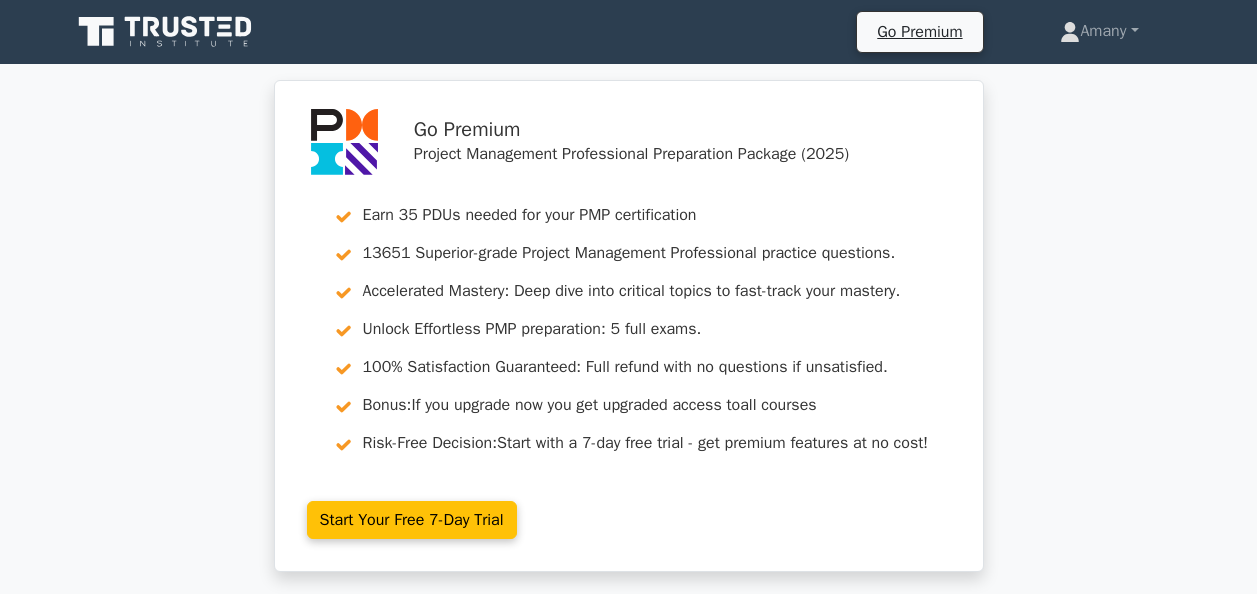 scroll, scrollTop: 0, scrollLeft: 0, axis: both 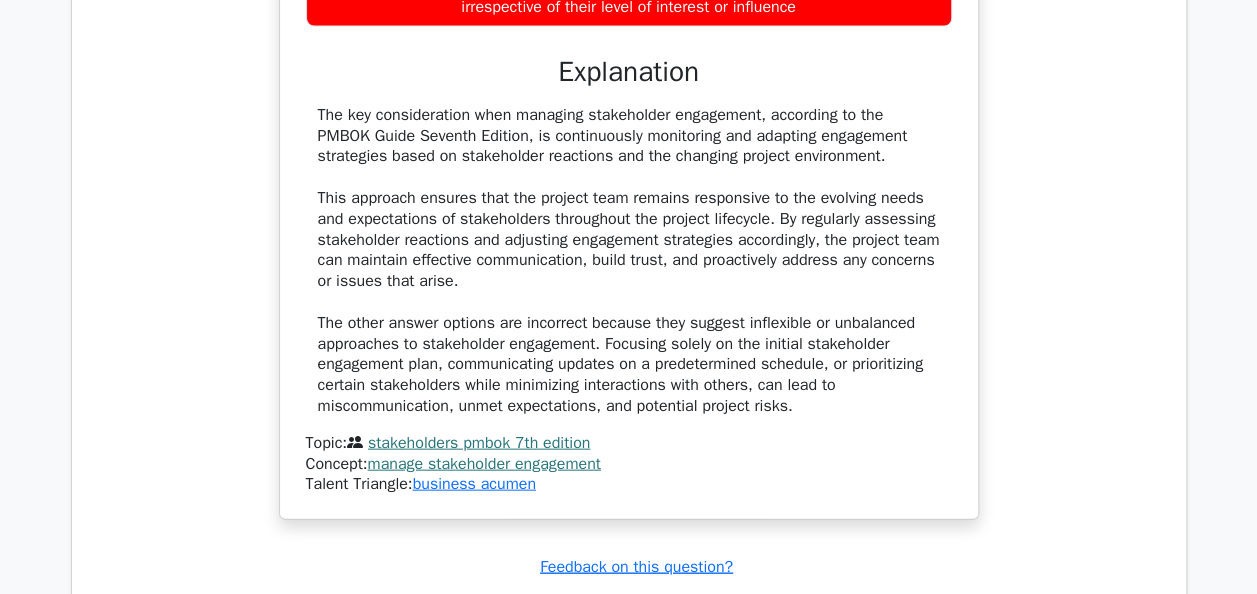 click on "manage stakeholder engagement" at bounding box center (483, 464) 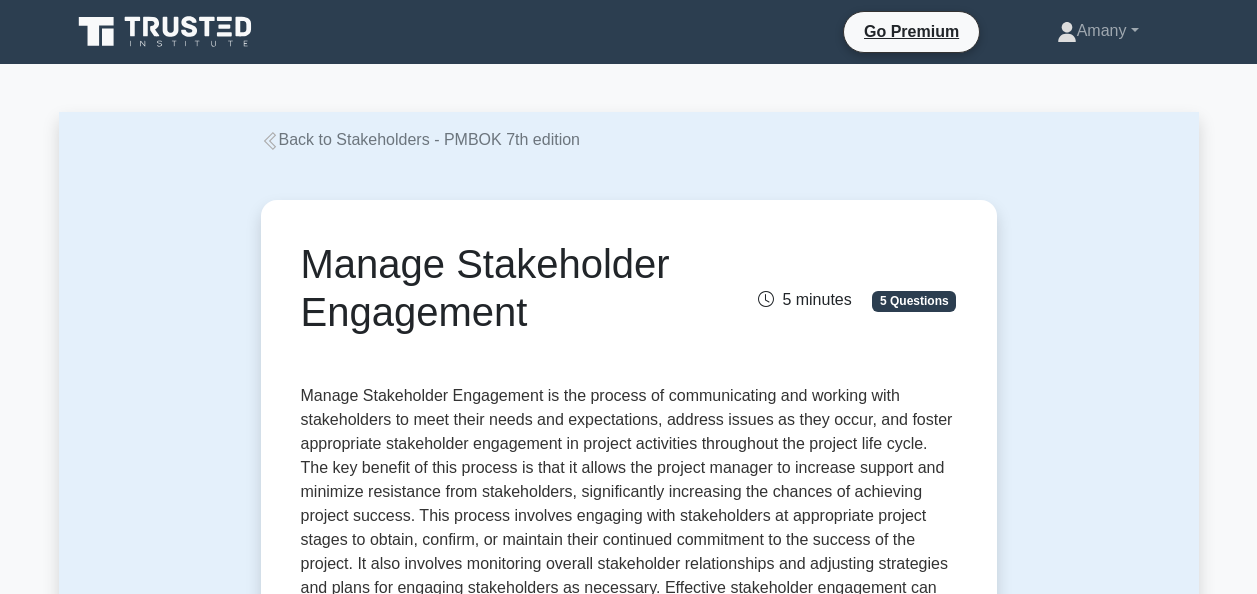 scroll, scrollTop: 0, scrollLeft: 0, axis: both 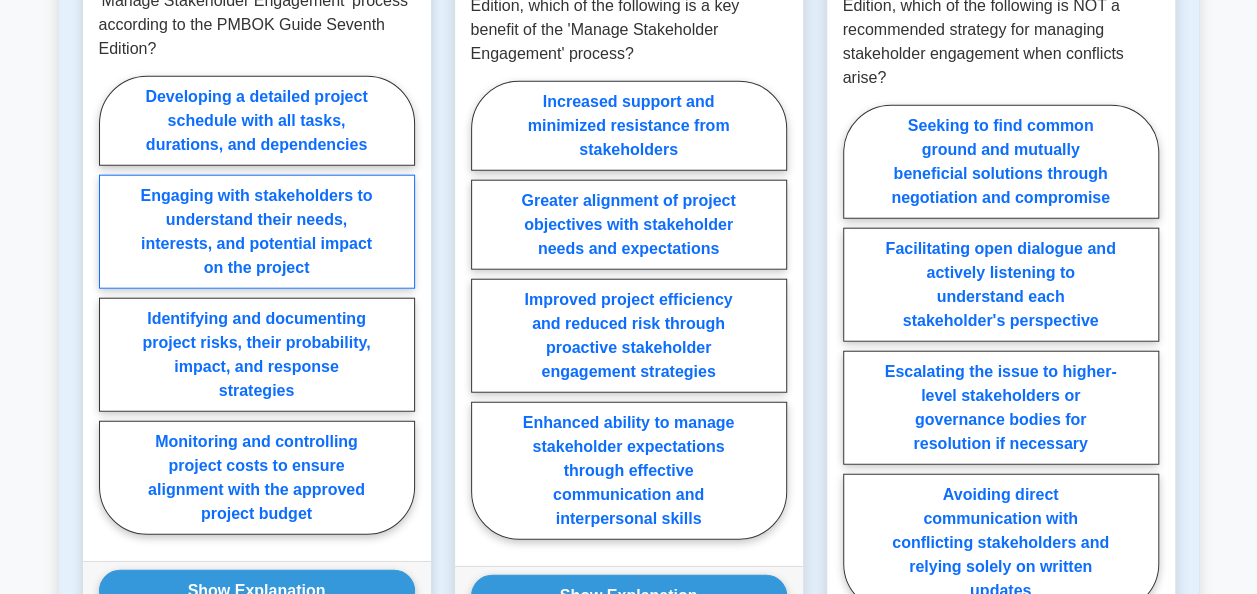 click on "Engaging with stakeholders to understand their needs, interests, and potential impact on the project" at bounding box center (257, 232) 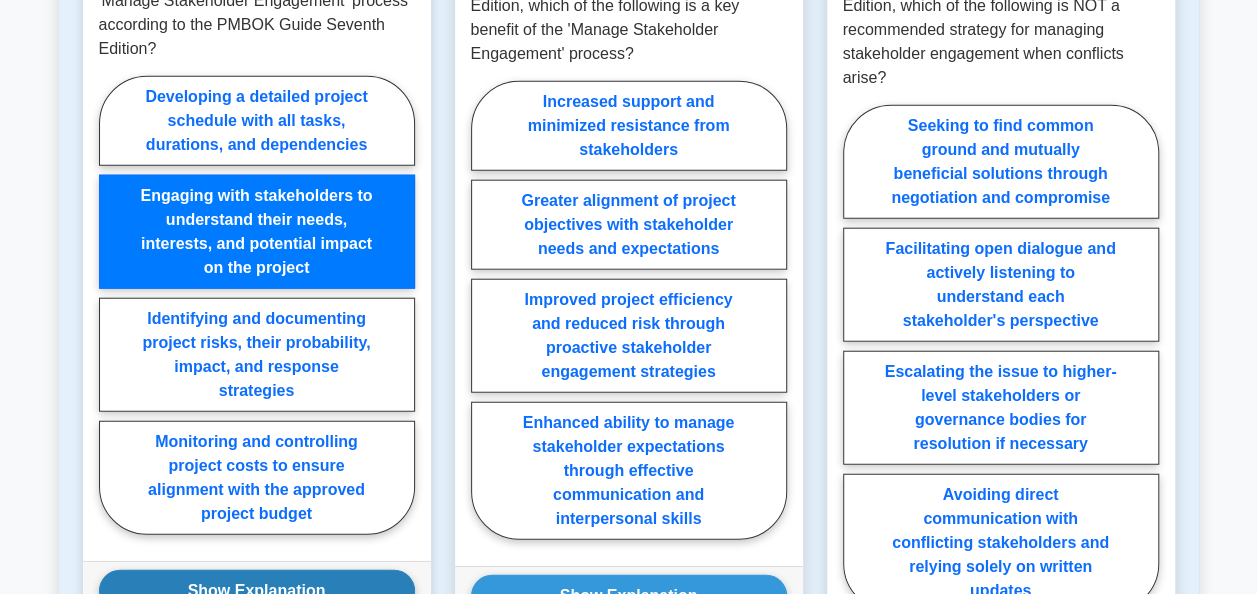 click on "Show Explanation" at bounding box center (257, 591) 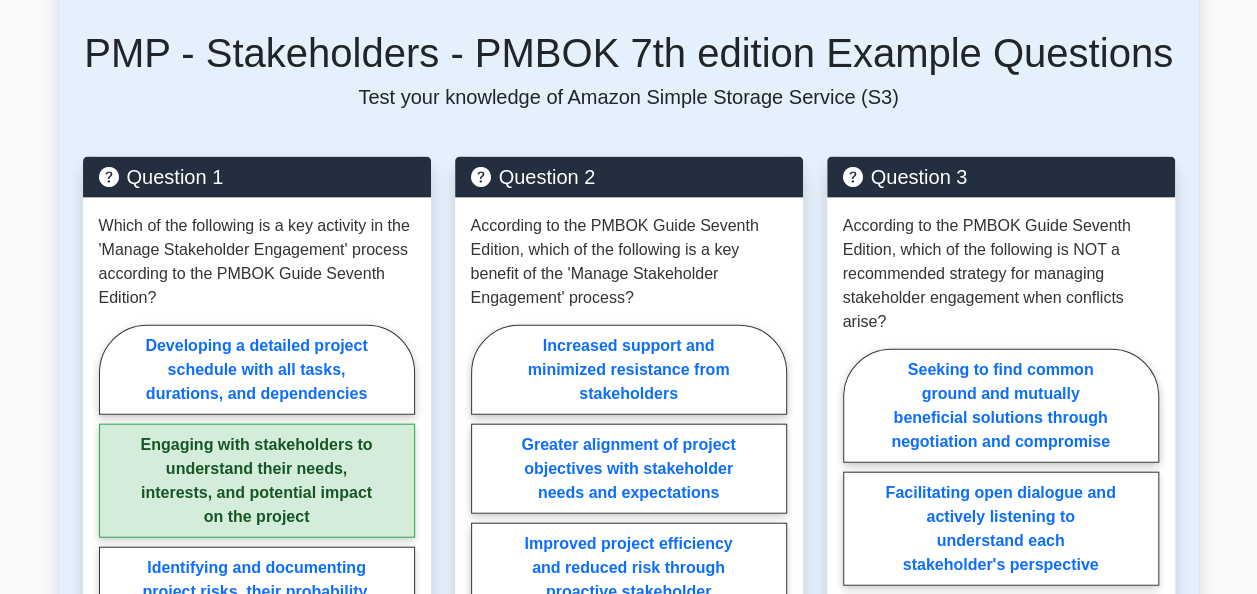 scroll, scrollTop: 2158, scrollLeft: 0, axis: vertical 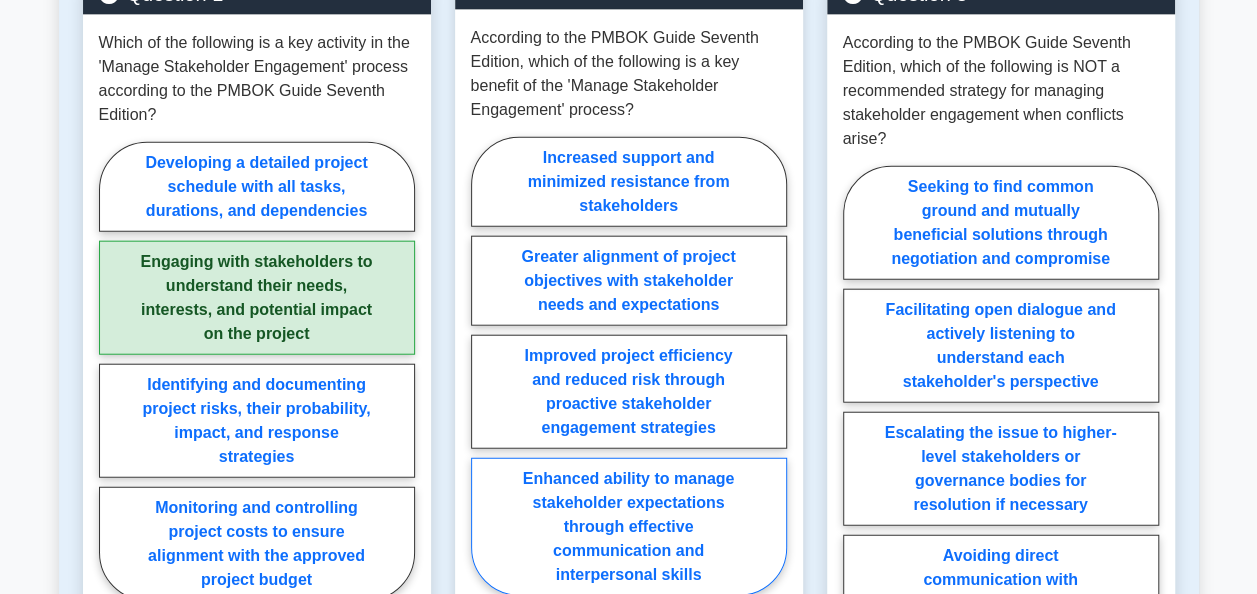 click on "Enhanced ability to manage stakeholder expectations through effective communication and interpersonal skills" at bounding box center [629, 527] 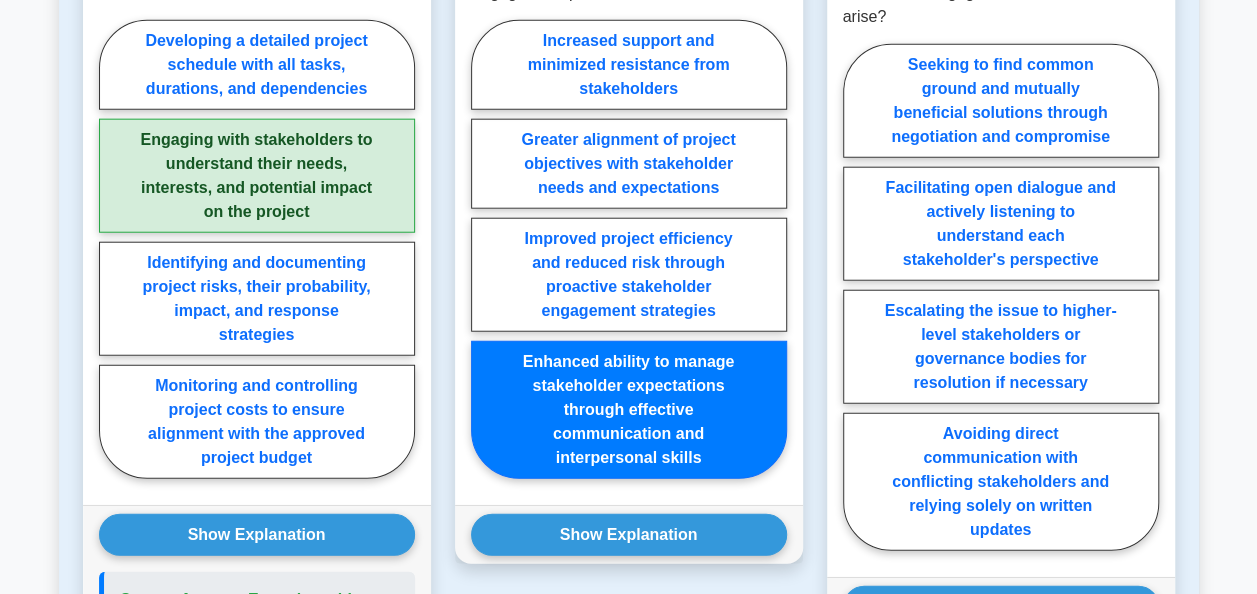 scroll, scrollTop: 2486, scrollLeft: 0, axis: vertical 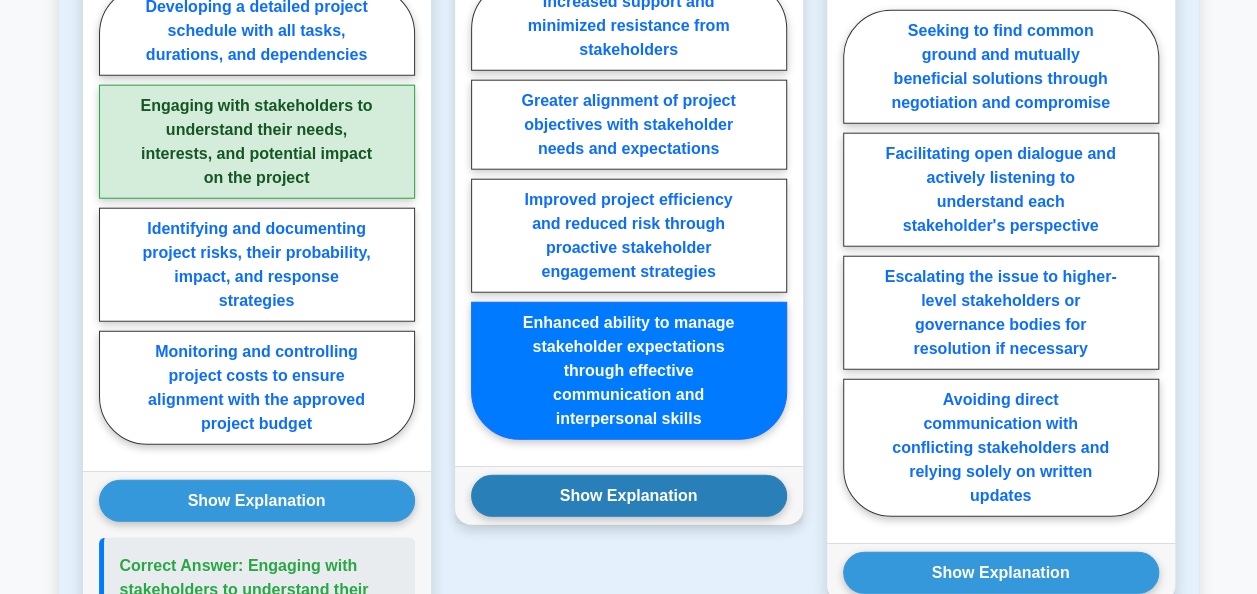 click on "Show Explanation
Correct Answer:
Increased support and minimized resistance from stakeholders" at bounding box center (629, 495) 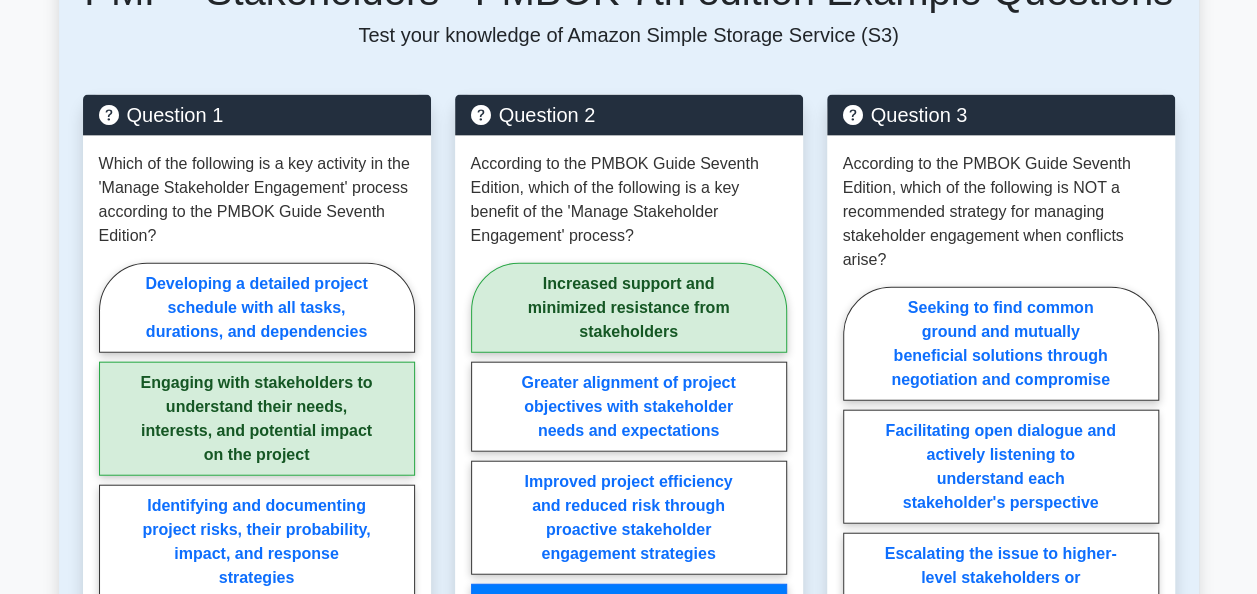 scroll, scrollTop: 2221, scrollLeft: 0, axis: vertical 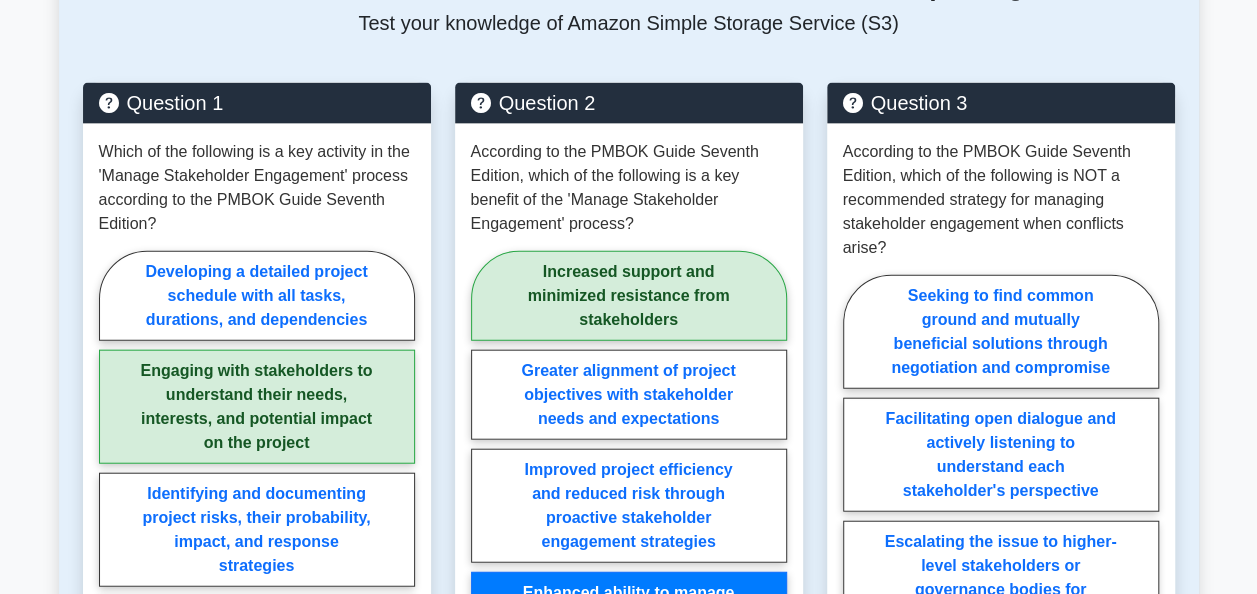 type 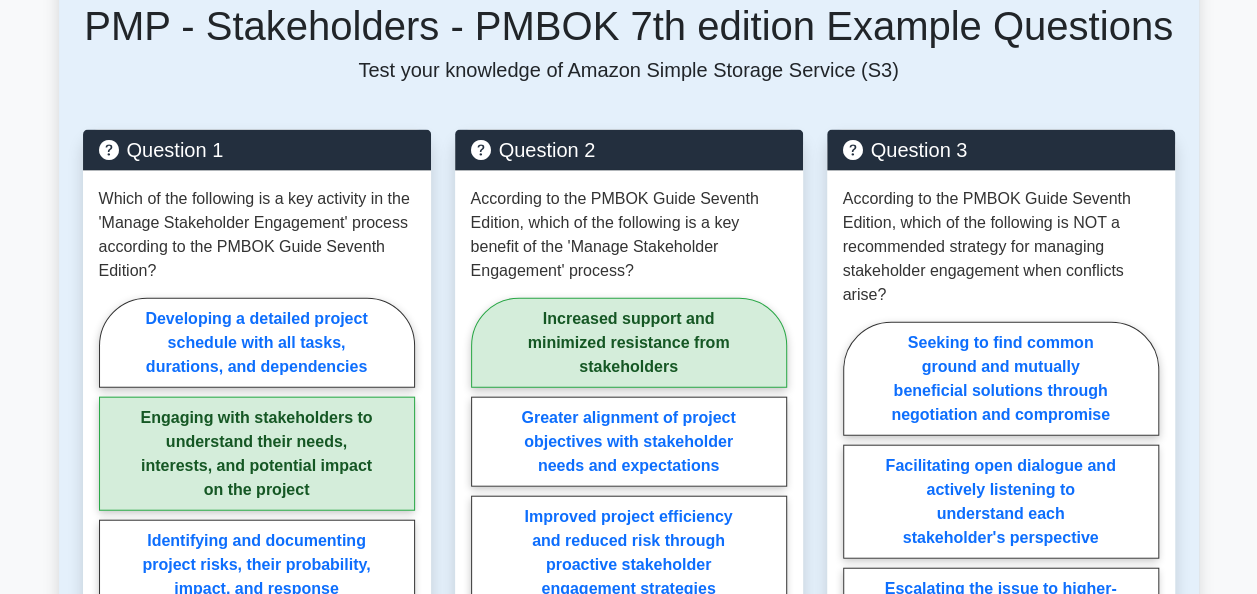 scroll, scrollTop: 2150, scrollLeft: 0, axis: vertical 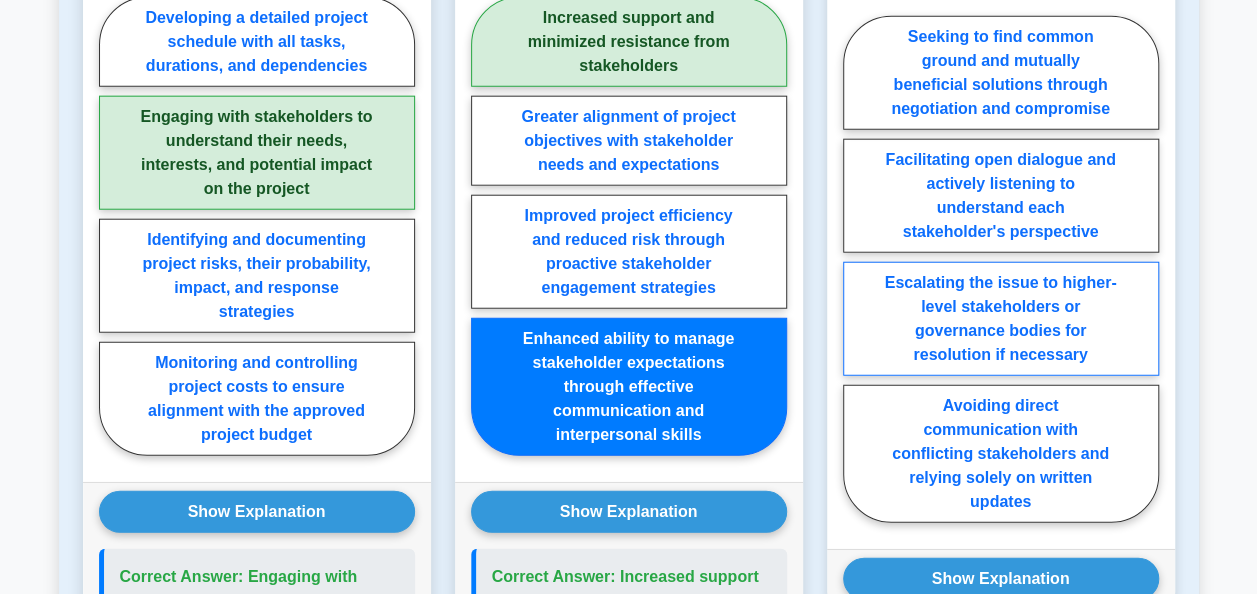 click on "Escalating the issue to higher-level stakeholders or governance bodies for resolution if necessary" at bounding box center (1001, 319) 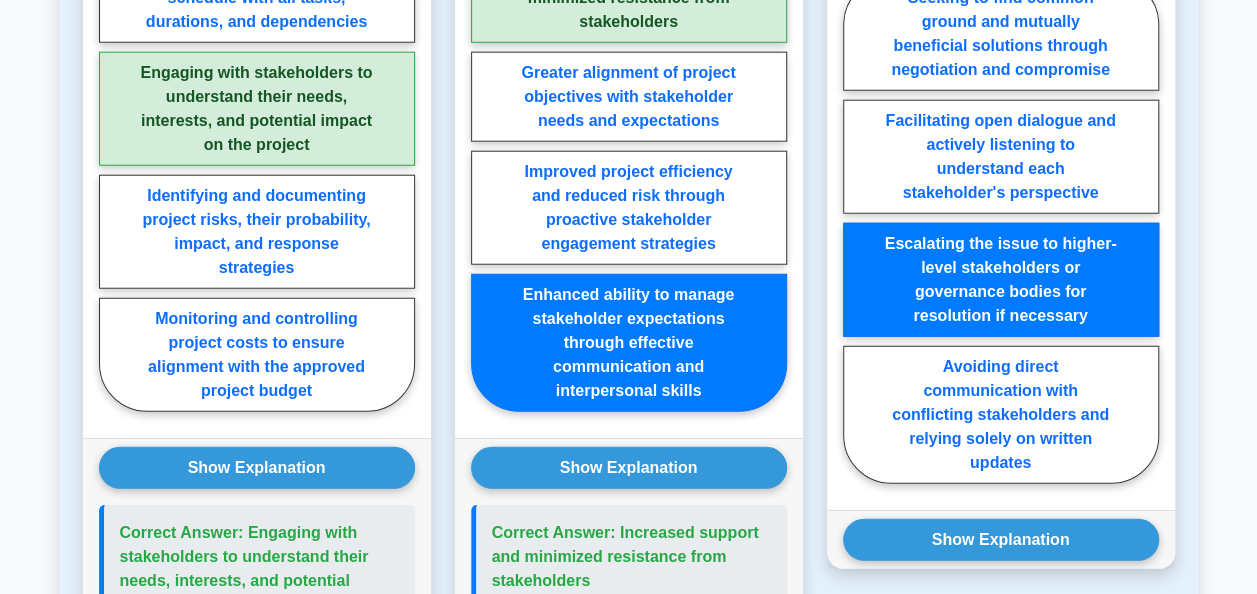 scroll, scrollTop: 2590, scrollLeft: 0, axis: vertical 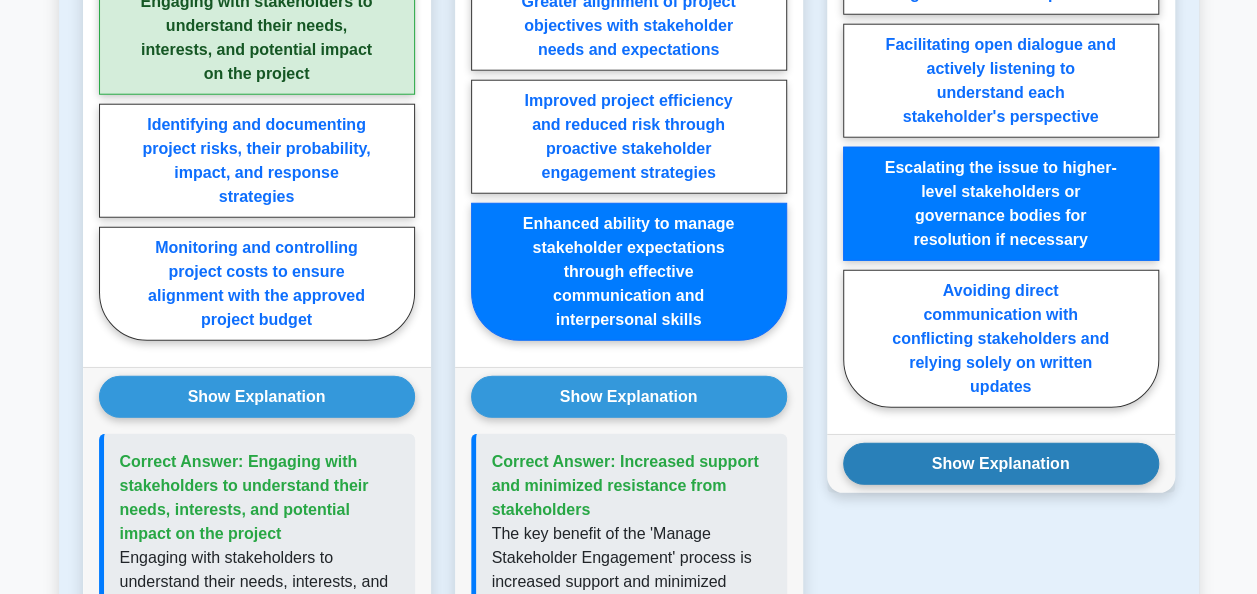 click on "Show Explanation" at bounding box center [1001, 464] 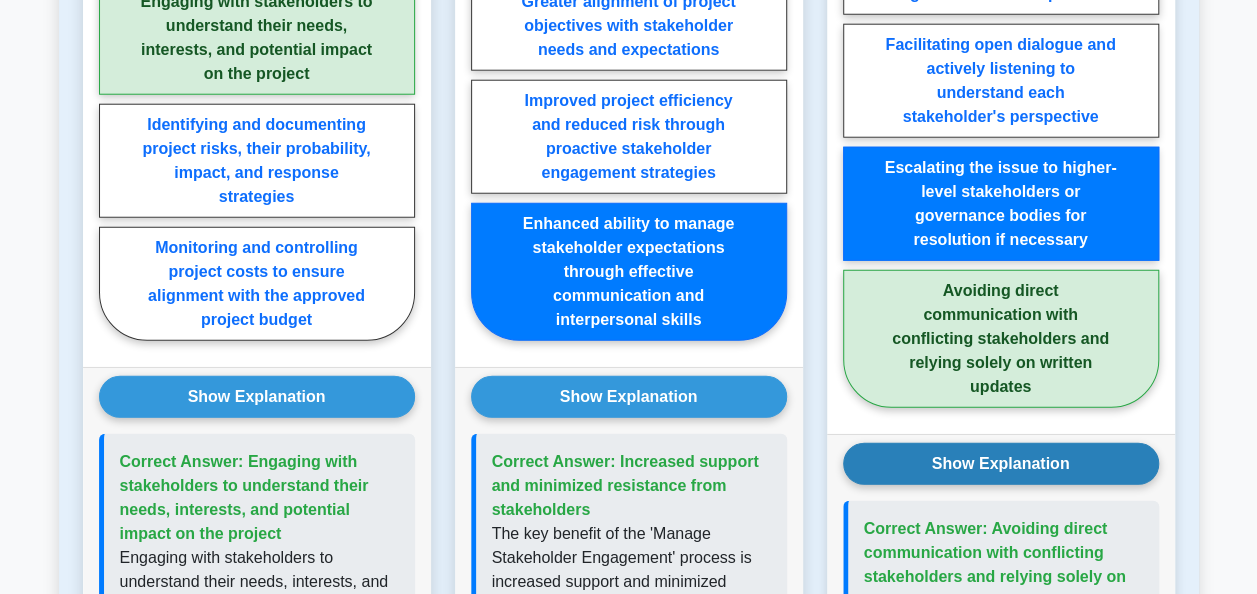 type 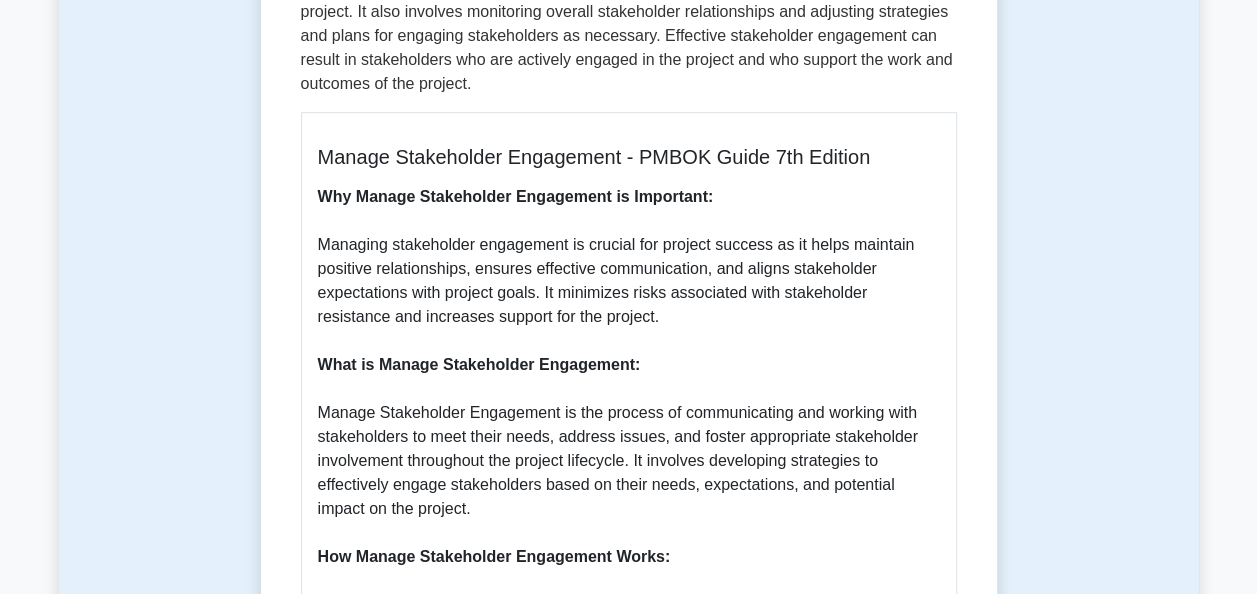 scroll, scrollTop: 558, scrollLeft: 0, axis: vertical 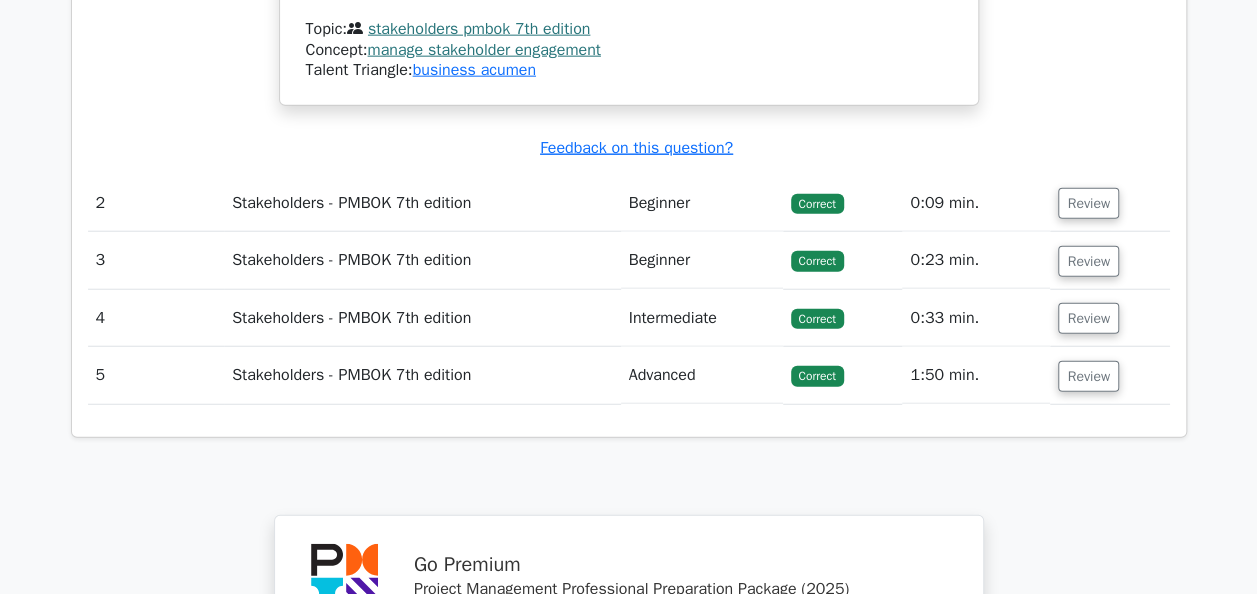 click on "Review" at bounding box center (1109, 203) 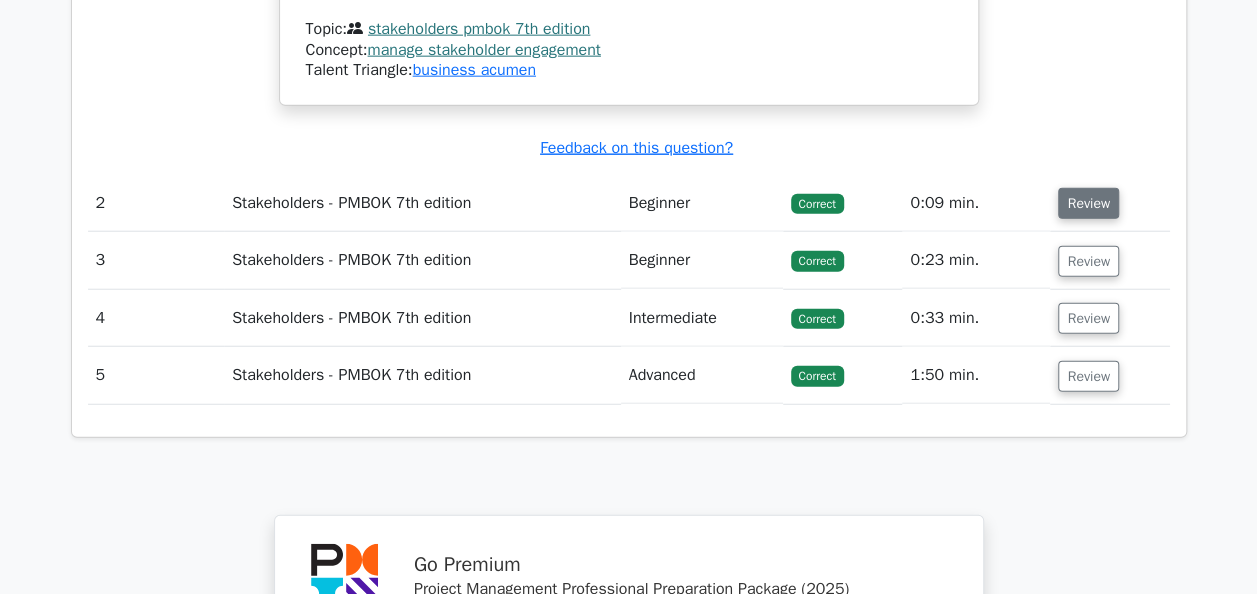 click on "Review" at bounding box center (1088, 203) 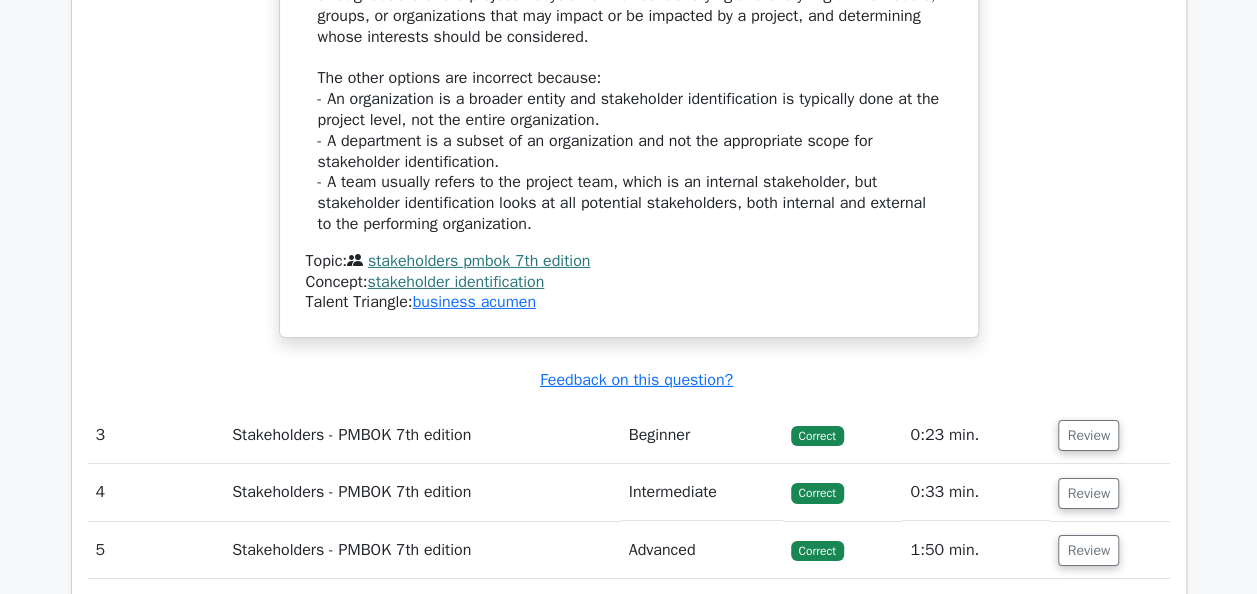scroll, scrollTop: 3134, scrollLeft: 0, axis: vertical 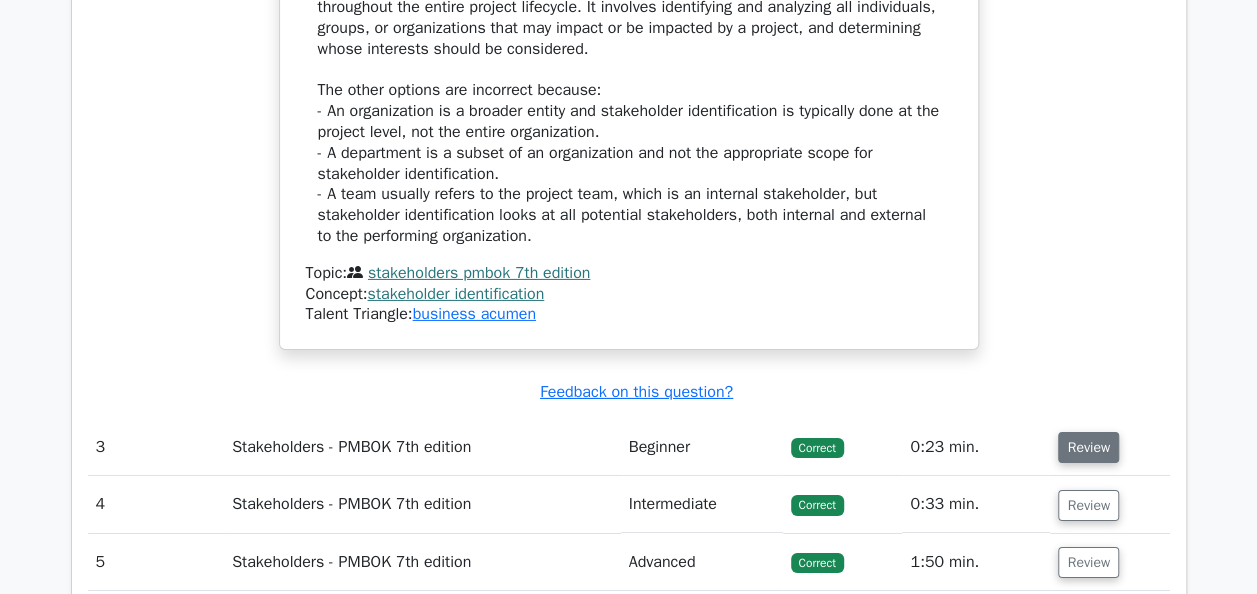 click on "Review" at bounding box center [1088, 447] 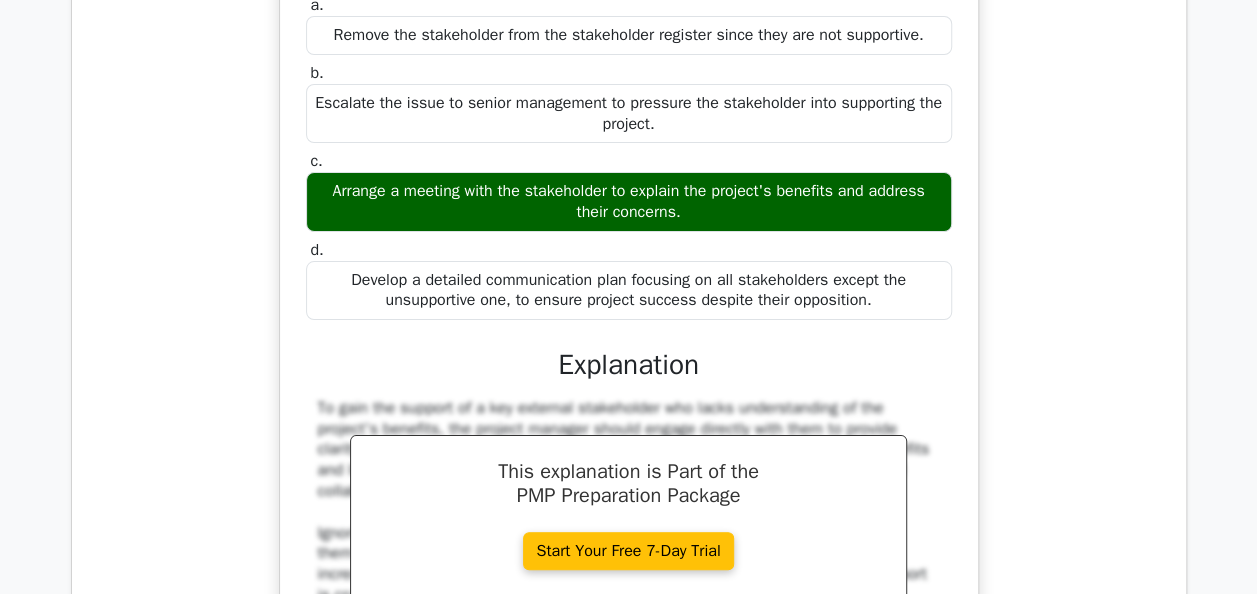 scroll, scrollTop: 4194, scrollLeft: 0, axis: vertical 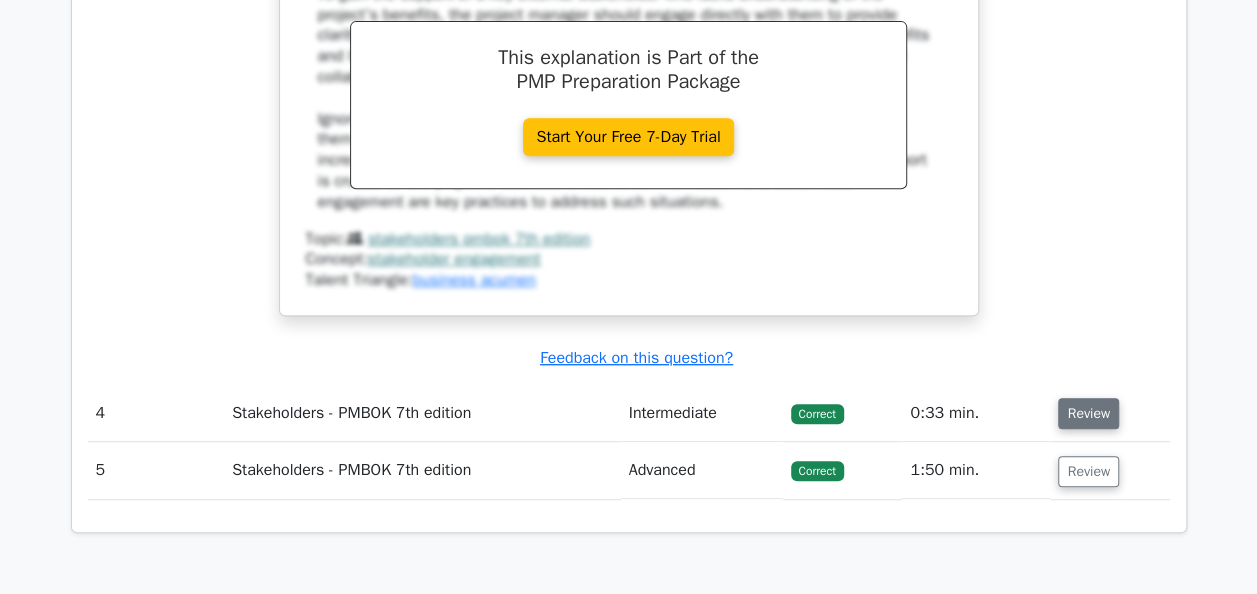 click on "Review" at bounding box center [1088, 413] 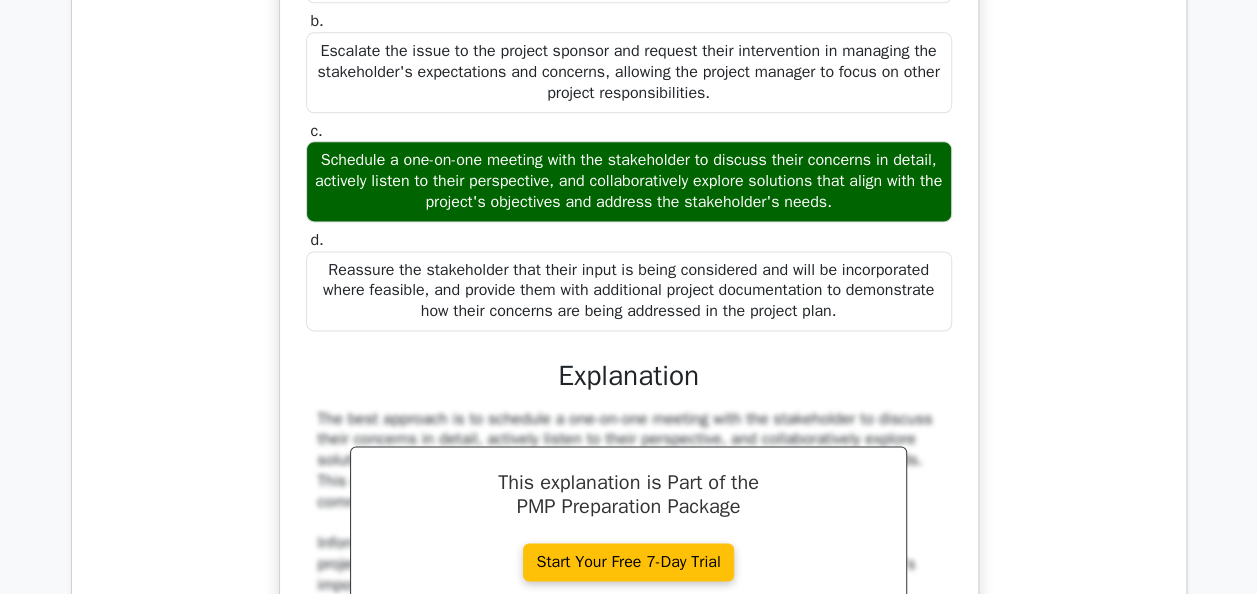 scroll, scrollTop: 5164, scrollLeft: 0, axis: vertical 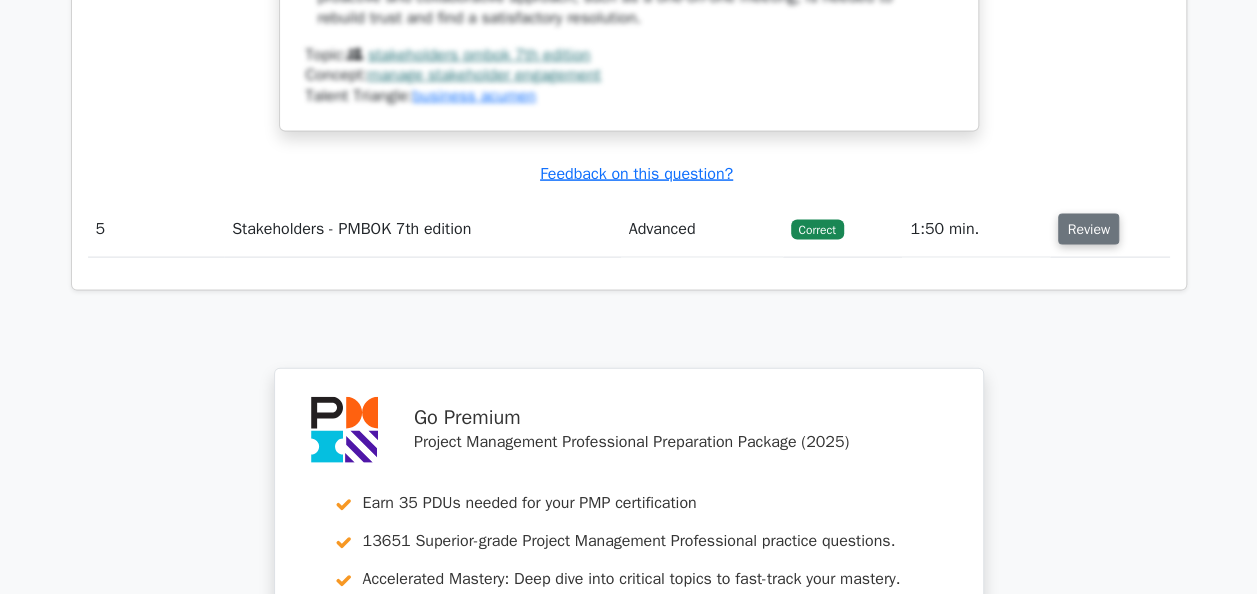 click on "Review" at bounding box center [1088, 229] 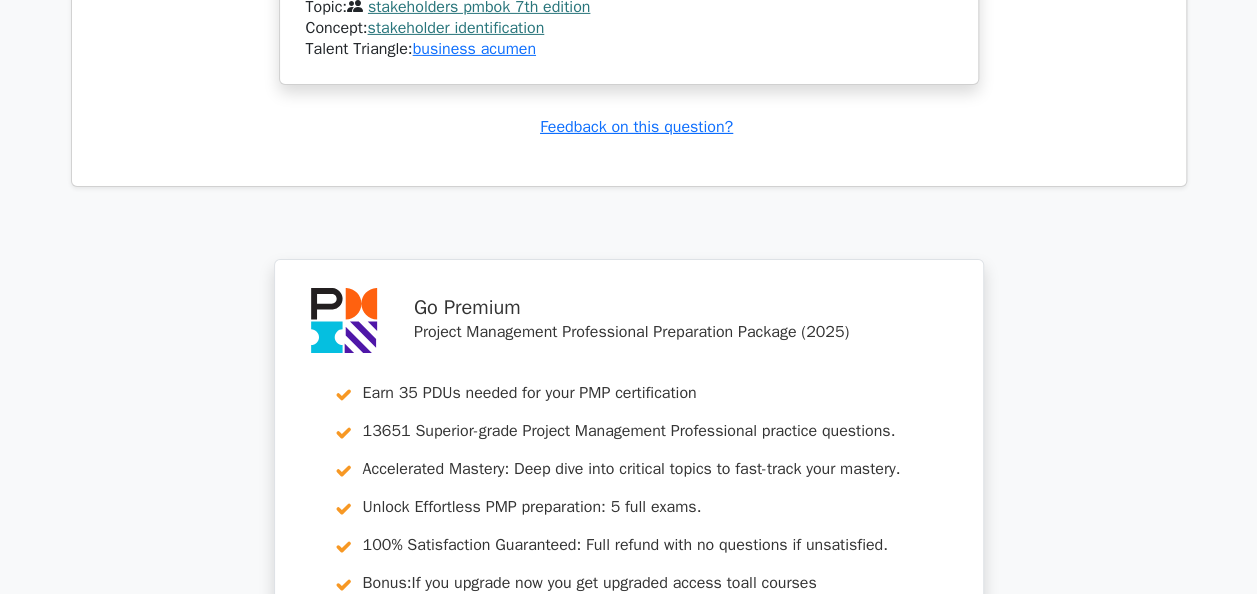 scroll, scrollTop: 7666, scrollLeft: 0, axis: vertical 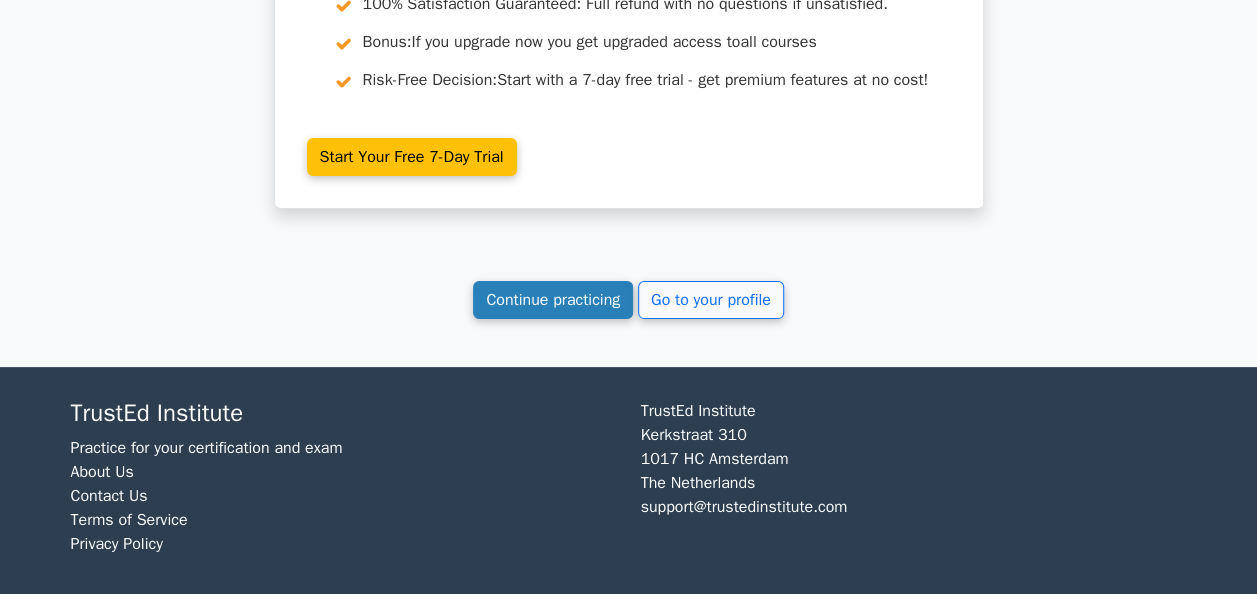 click on "Continue practicing" at bounding box center [553, 300] 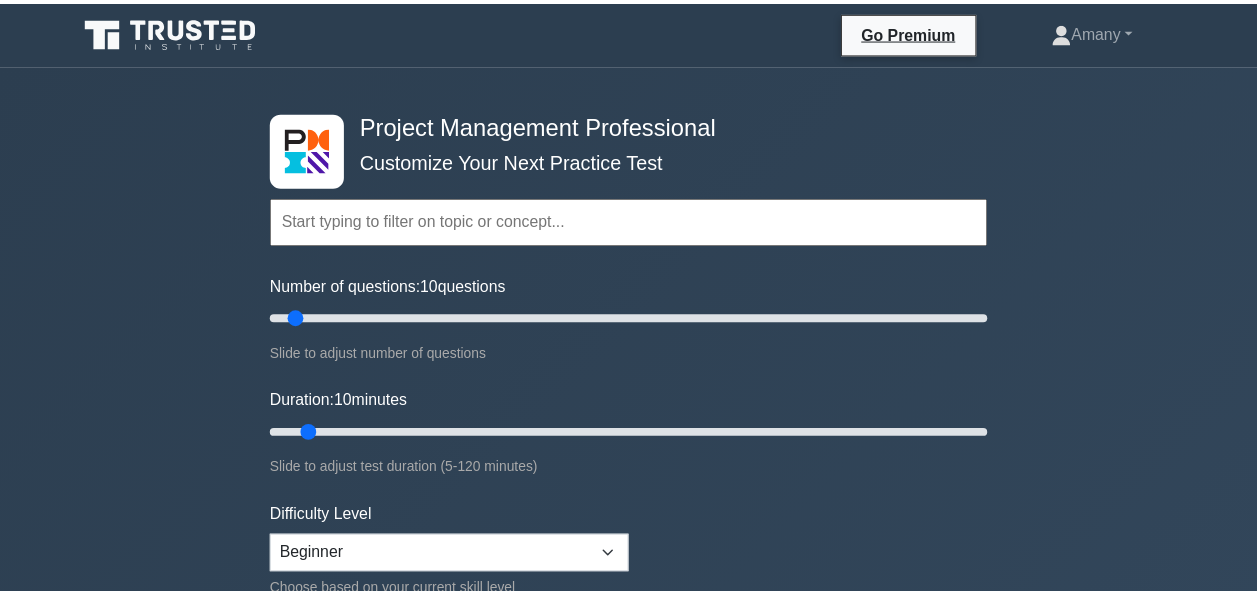scroll, scrollTop: 0, scrollLeft: 0, axis: both 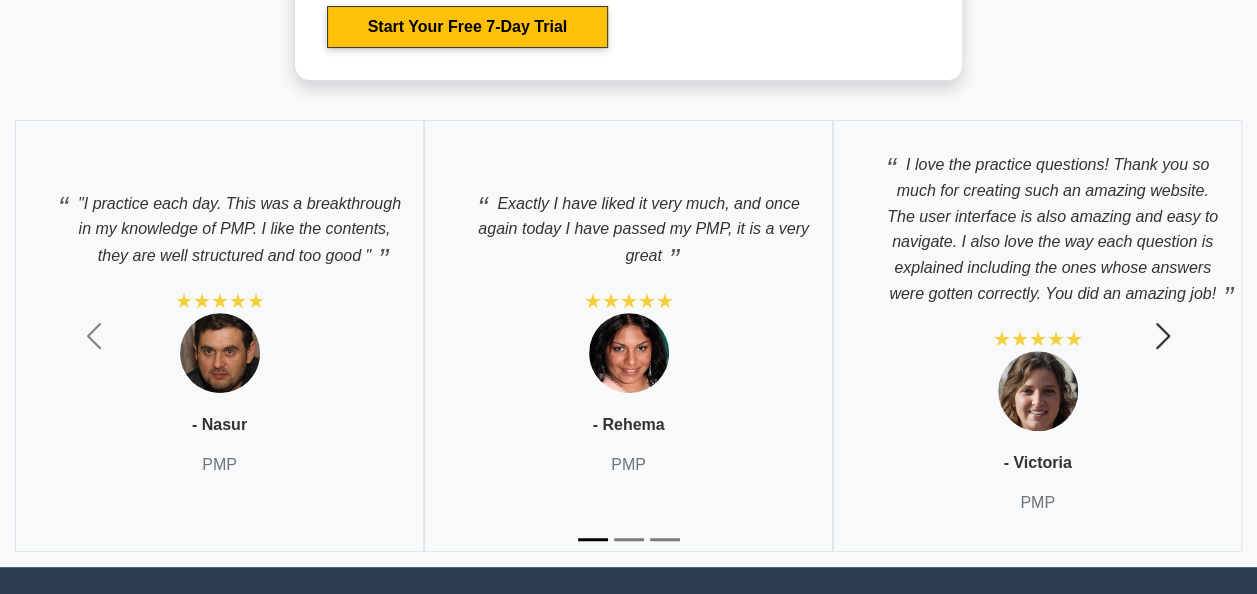 click at bounding box center [1163, 336] 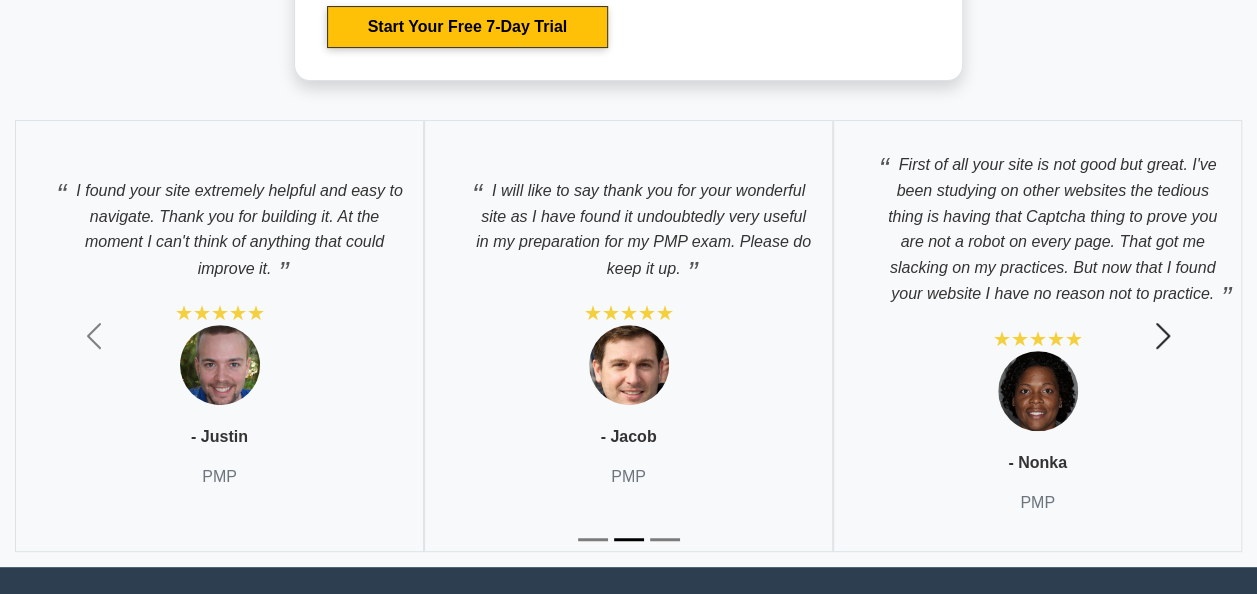 click at bounding box center (1163, 336) 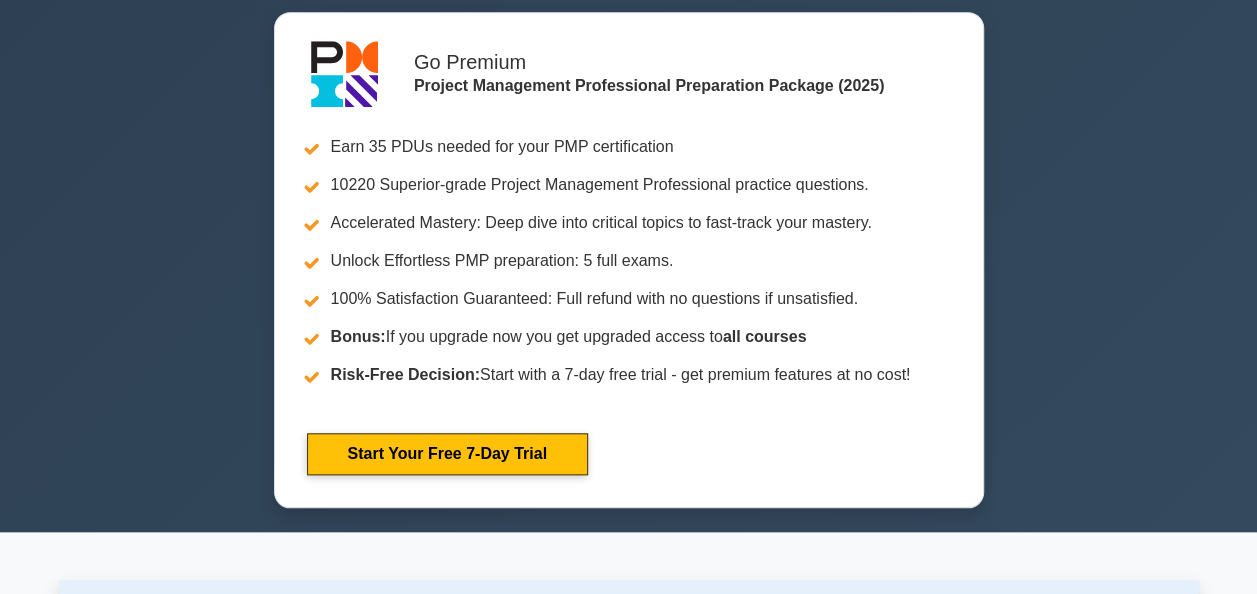 scroll, scrollTop: 181, scrollLeft: 0, axis: vertical 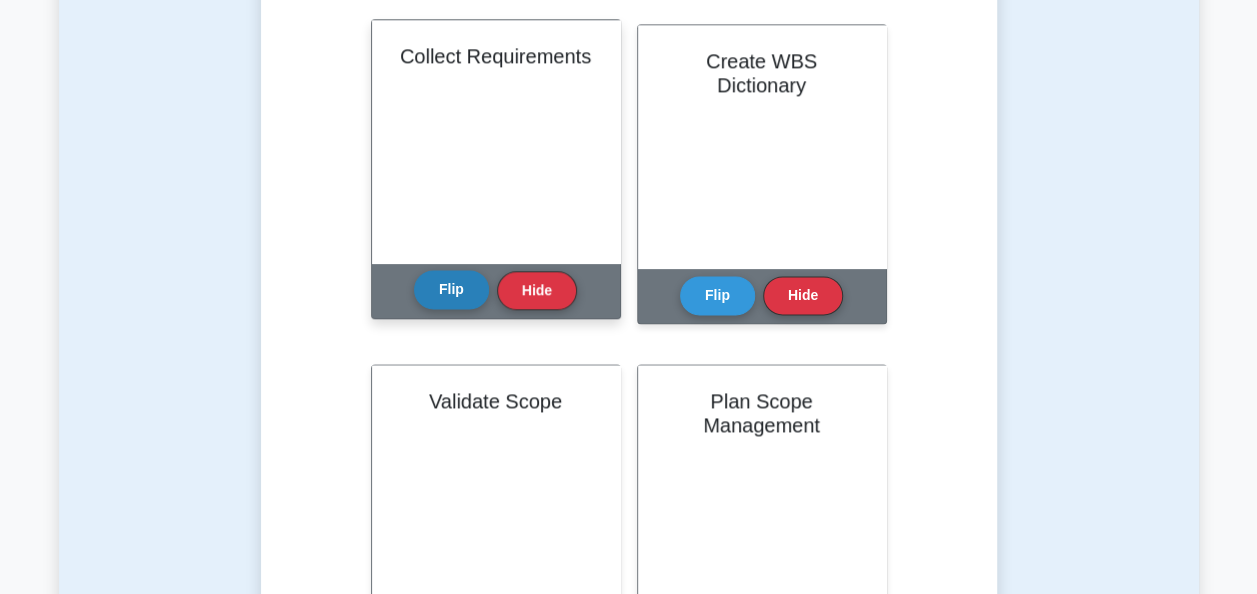 click on "Flip" at bounding box center [451, 289] 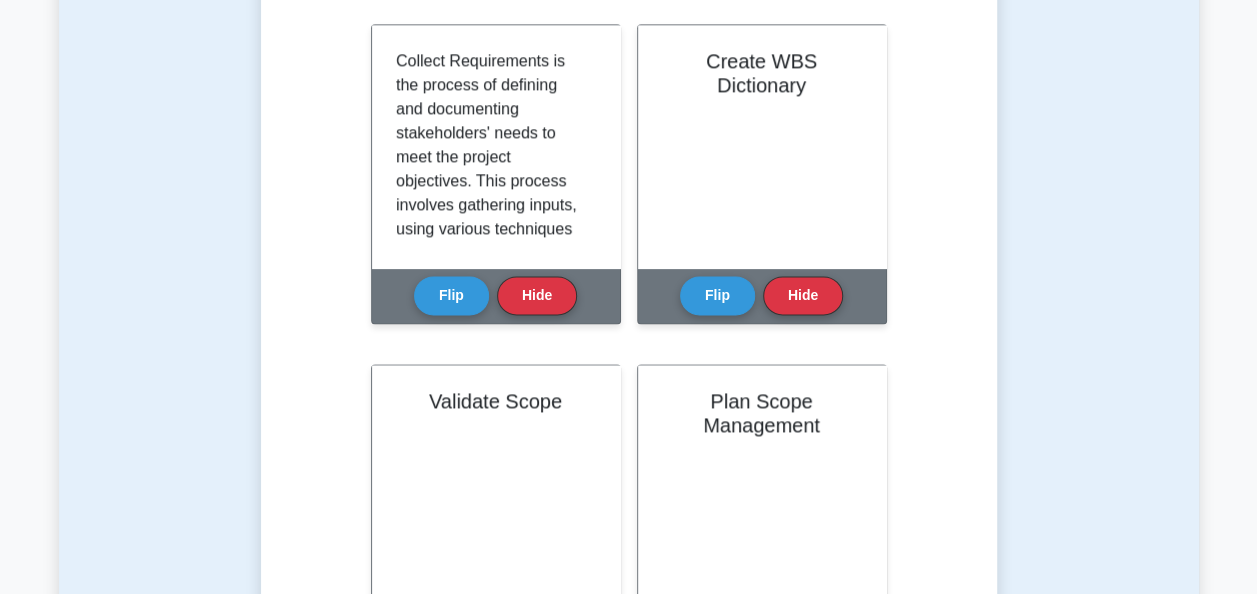type 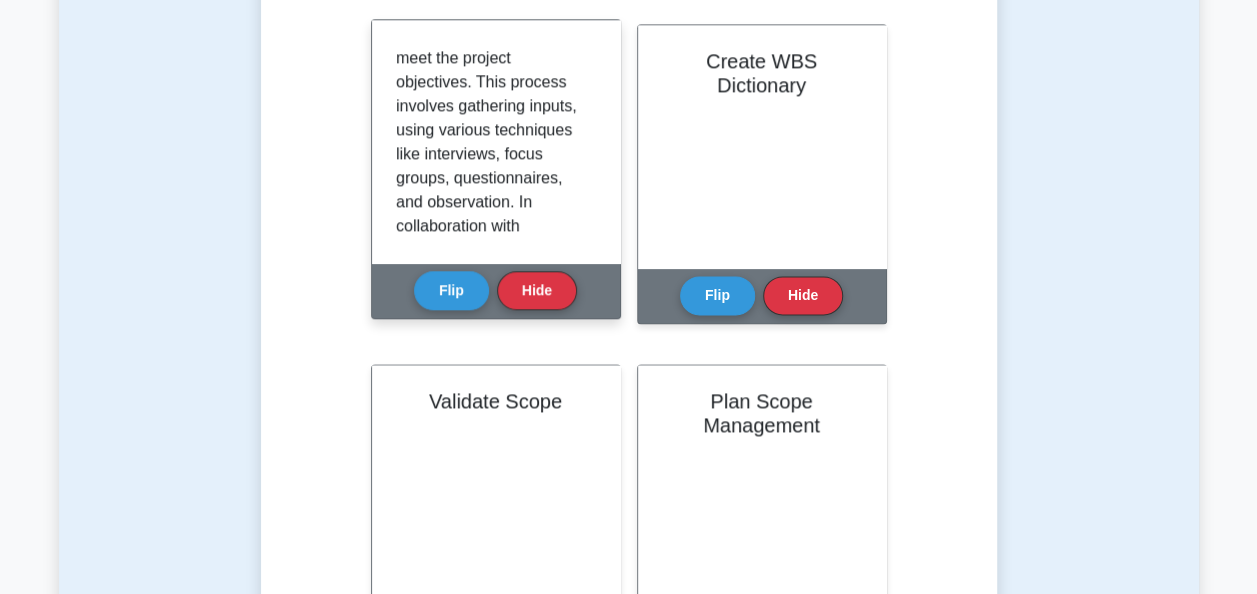 scroll, scrollTop: 99, scrollLeft: 0, axis: vertical 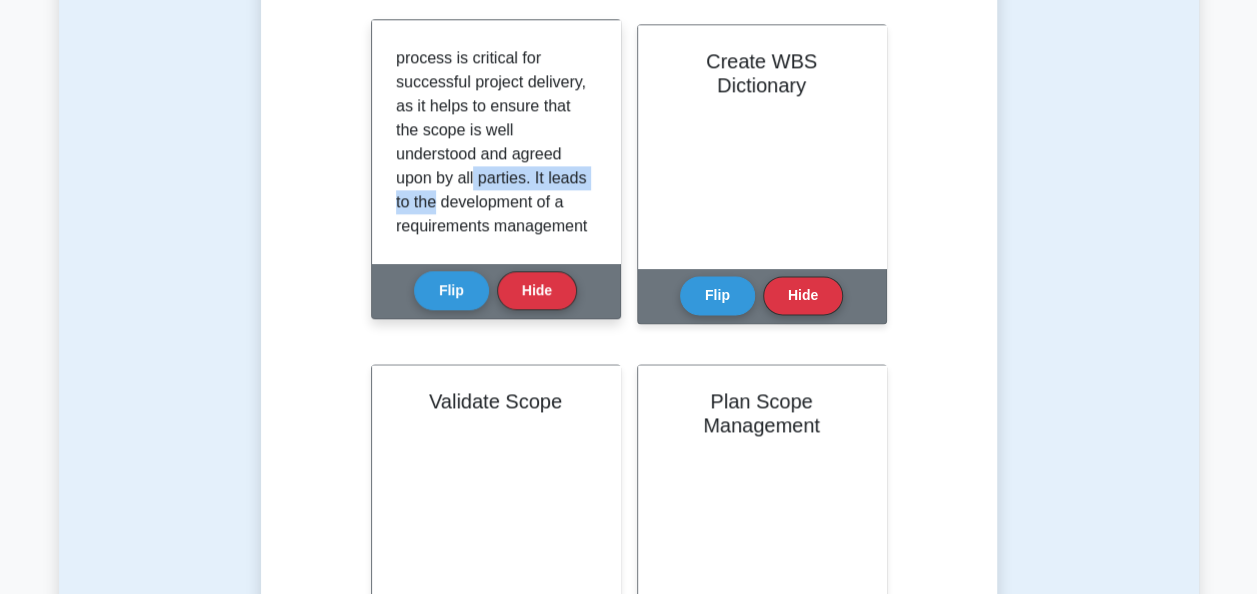 drag, startPoint x: 584, startPoint y: 184, endPoint x: 588, endPoint y: 197, distance: 13.601471 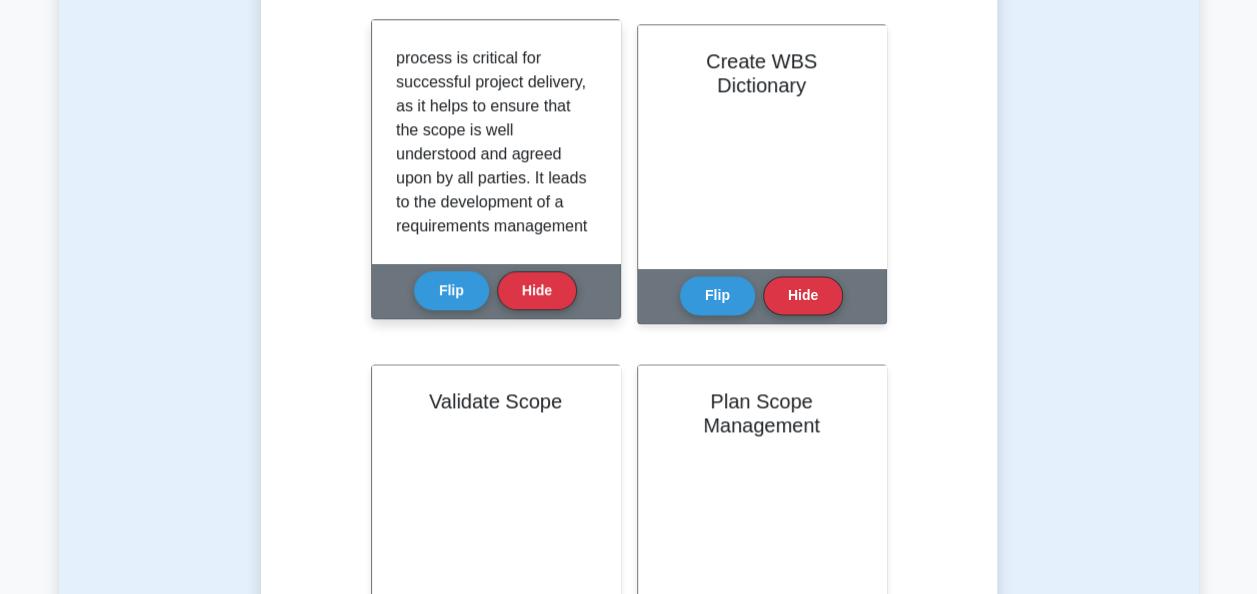drag, startPoint x: 588, startPoint y: 197, endPoint x: 586, endPoint y: 222, distance: 25.079872 